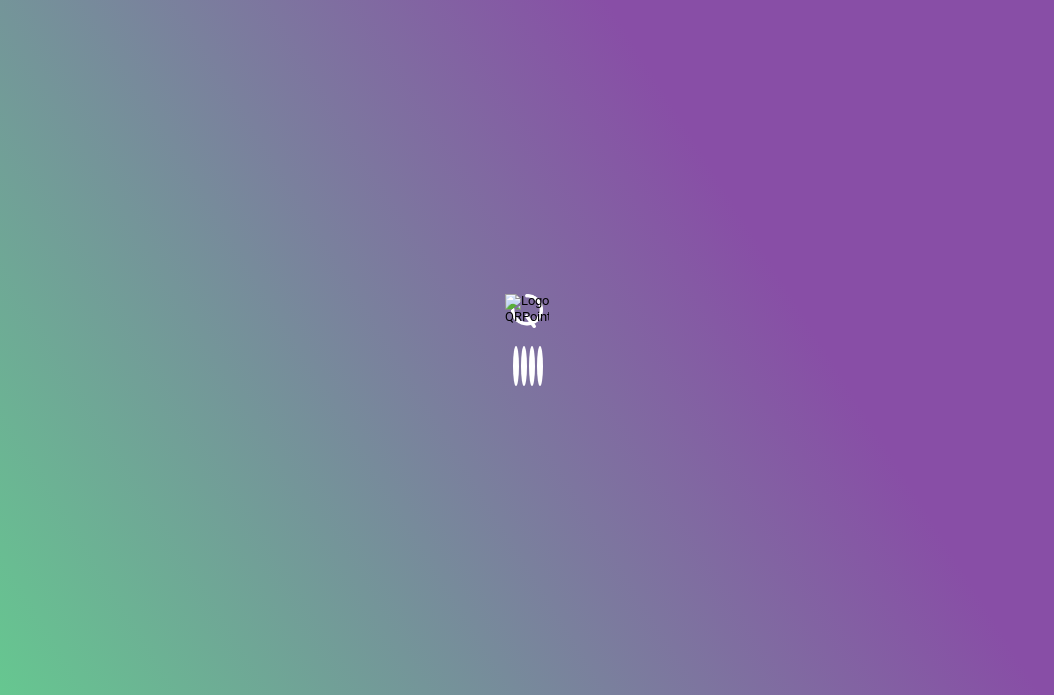 scroll, scrollTop: 0, scrollLeft: 0, axis: both 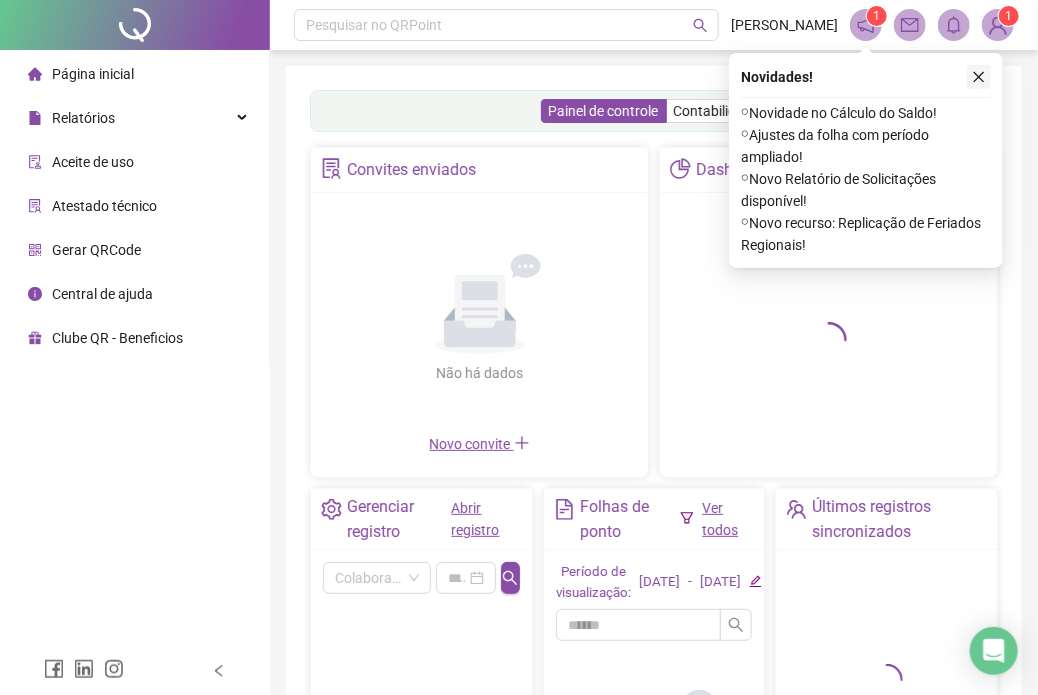 click on "Novidades ! ⚬  Novidade no Cálculo do Saldo! ⚬  Ajustes da folha com período ampliado! ⚬  Novo Relatório de Solicitações disponível! ⚬  Novo recurso: Replicação de Feriados Regionais!" at bounding box center [866, 160] 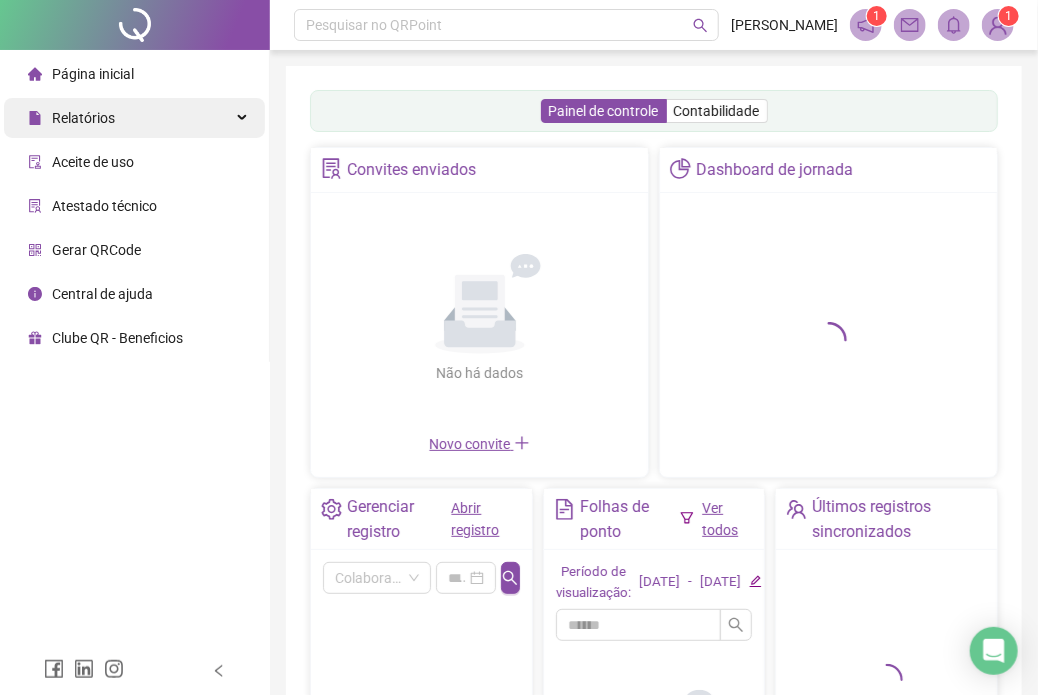 click on "Relatórios" at bounding box center [71, 118] 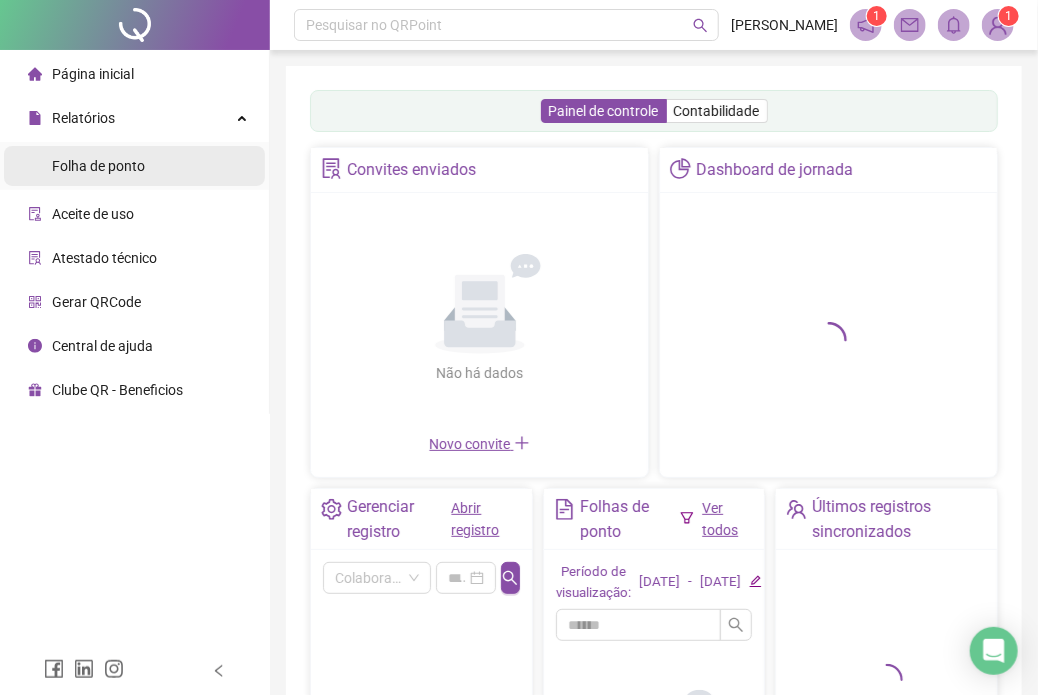 click on "Folha de ponto" at bounding box center (98, 166) 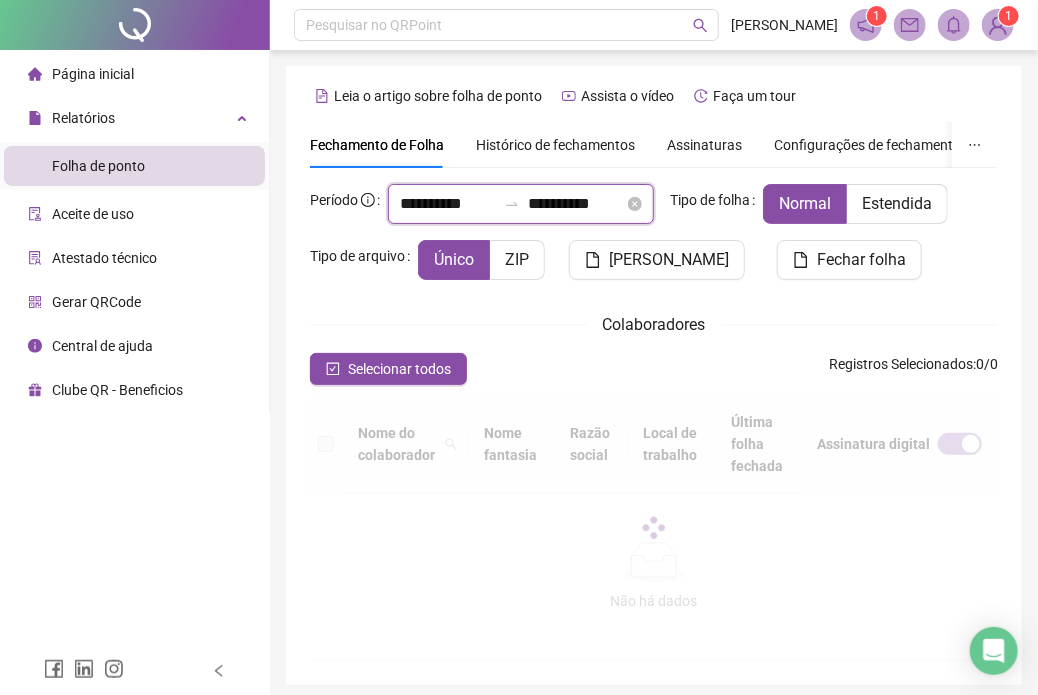 click on "**********" at bounding box center [448, 204] 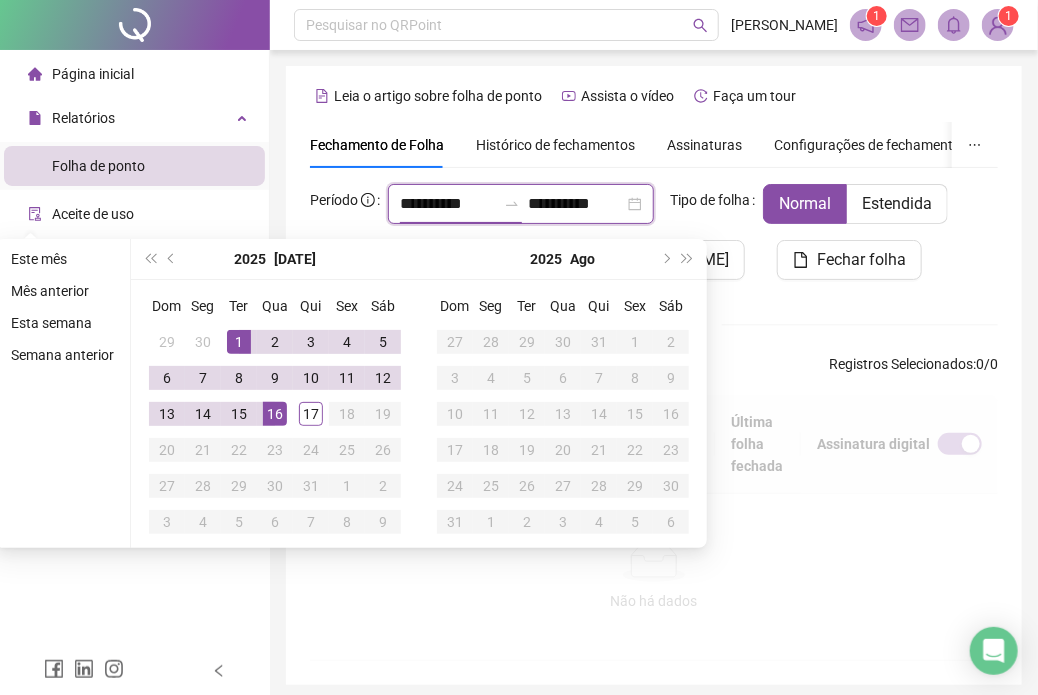 type on "**********" 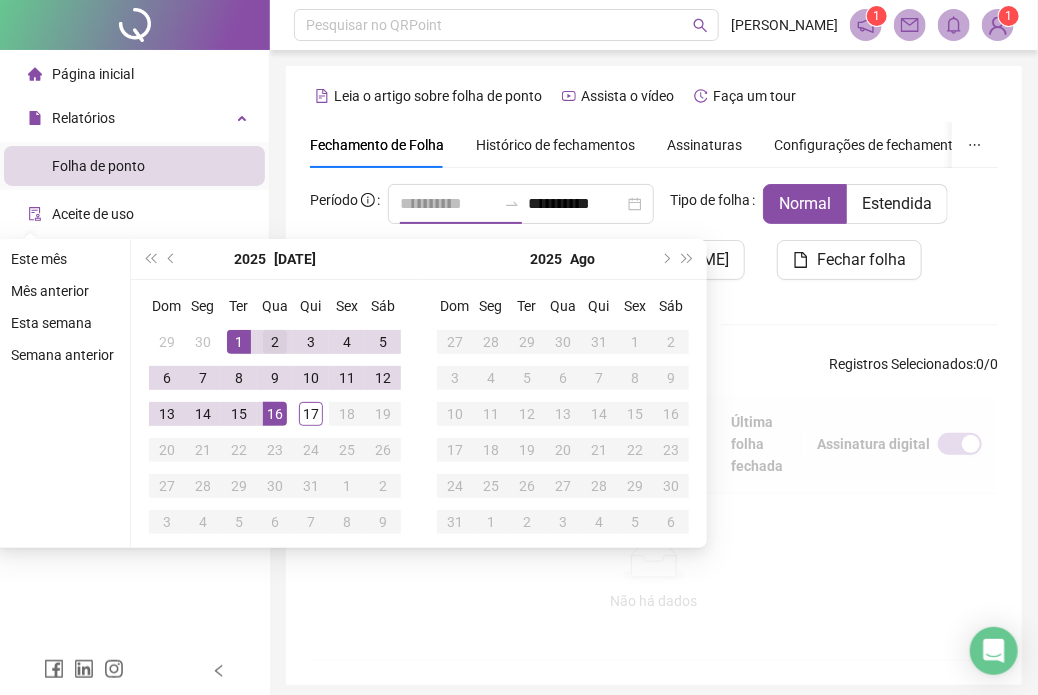 drag, startPoint x: 240, startPoint y: 336, endPoint x: 261, endPoint y: 351, distance: 25.806976 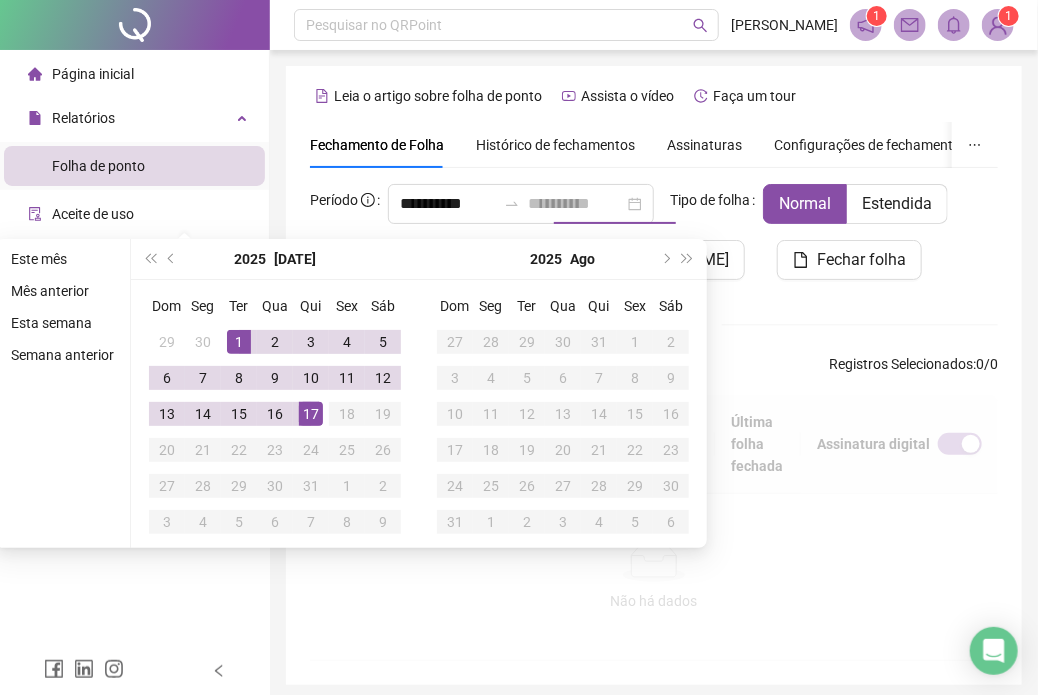 click on "17" at bounding box center [311, 414] 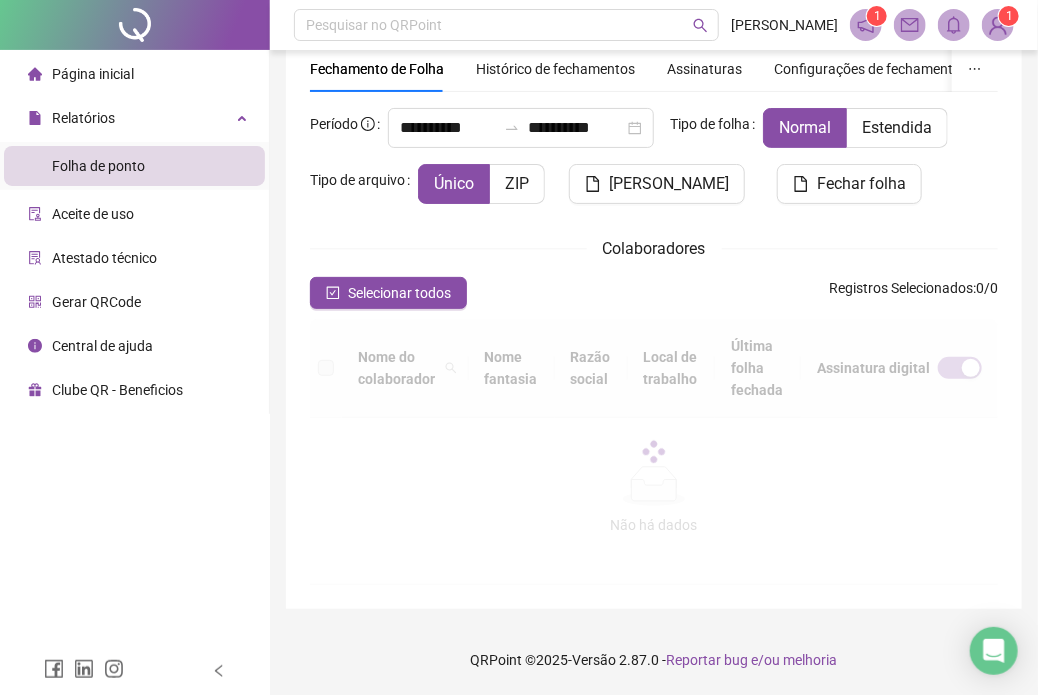 type on "**********" 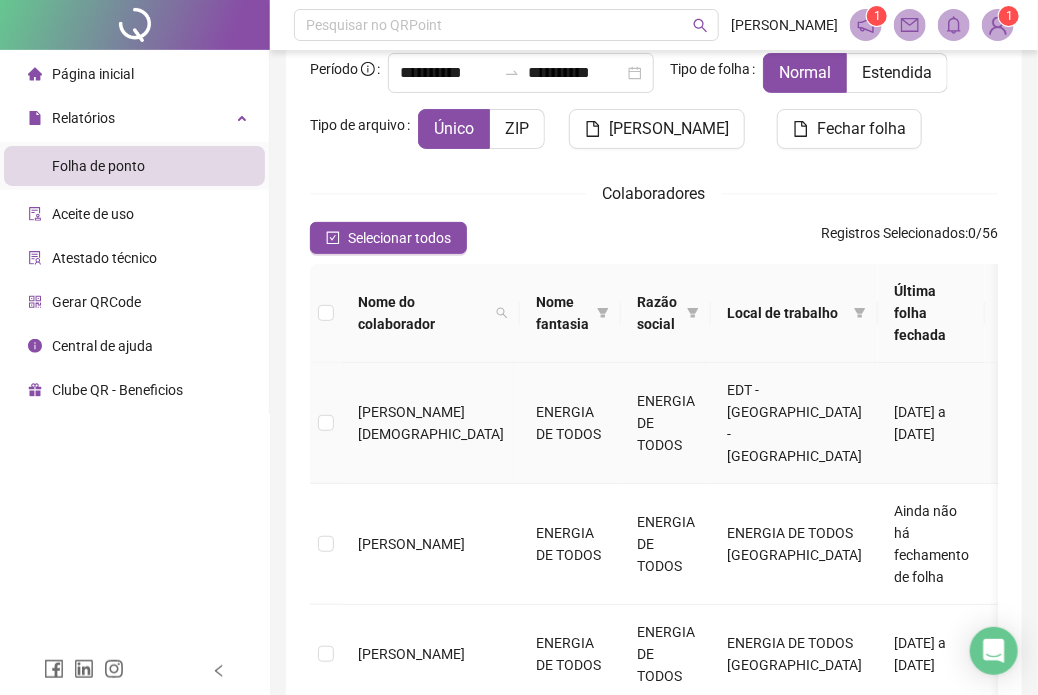 scroll, scrollTop: 152, scrollLeft: 0, axis: vertical 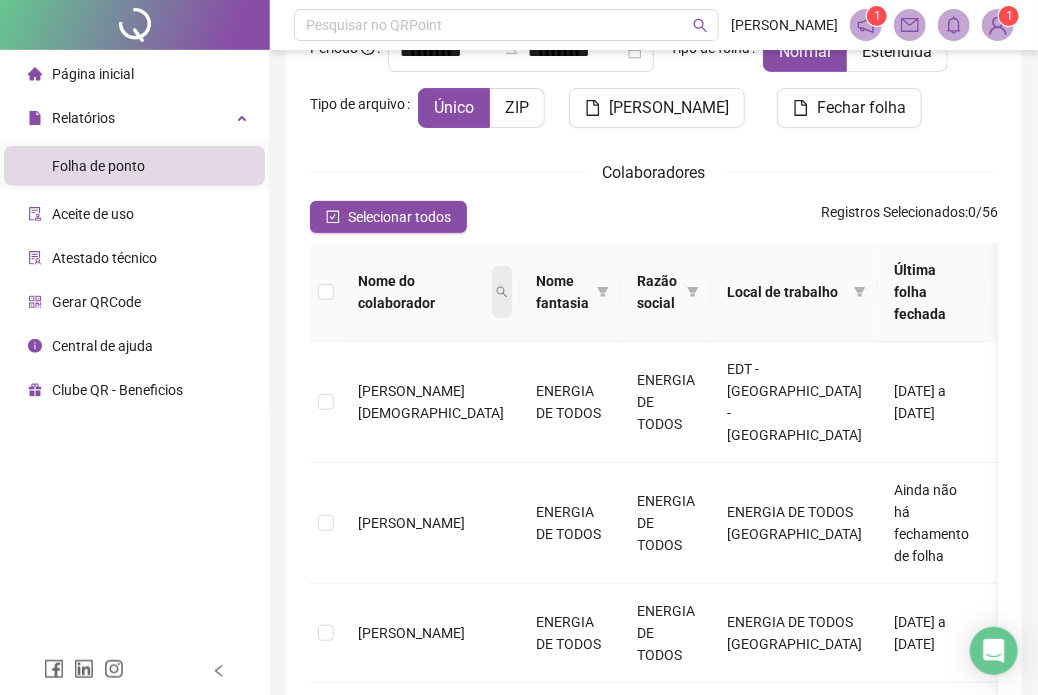 click 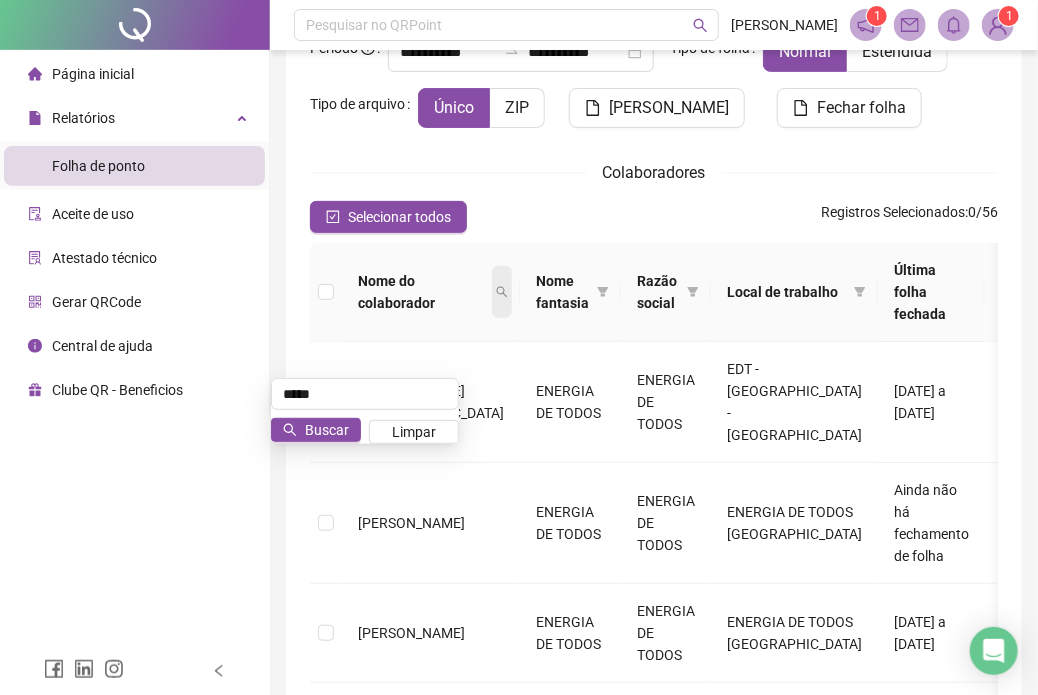type on "*****" 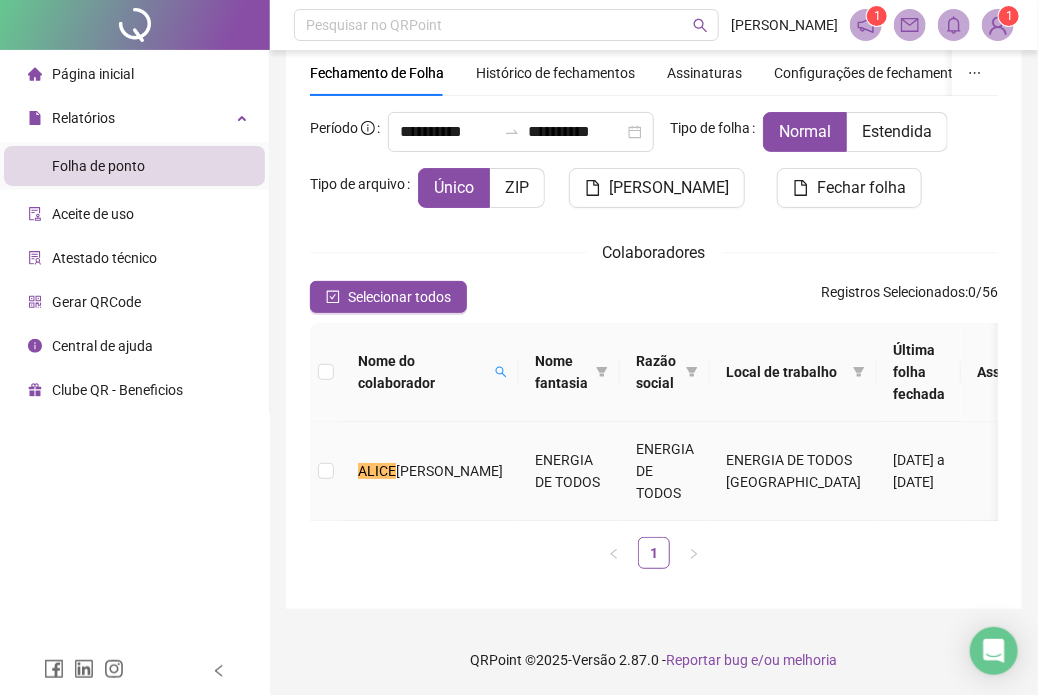 click on "[PERSON_NAME]" at bounding box center [430, 471] 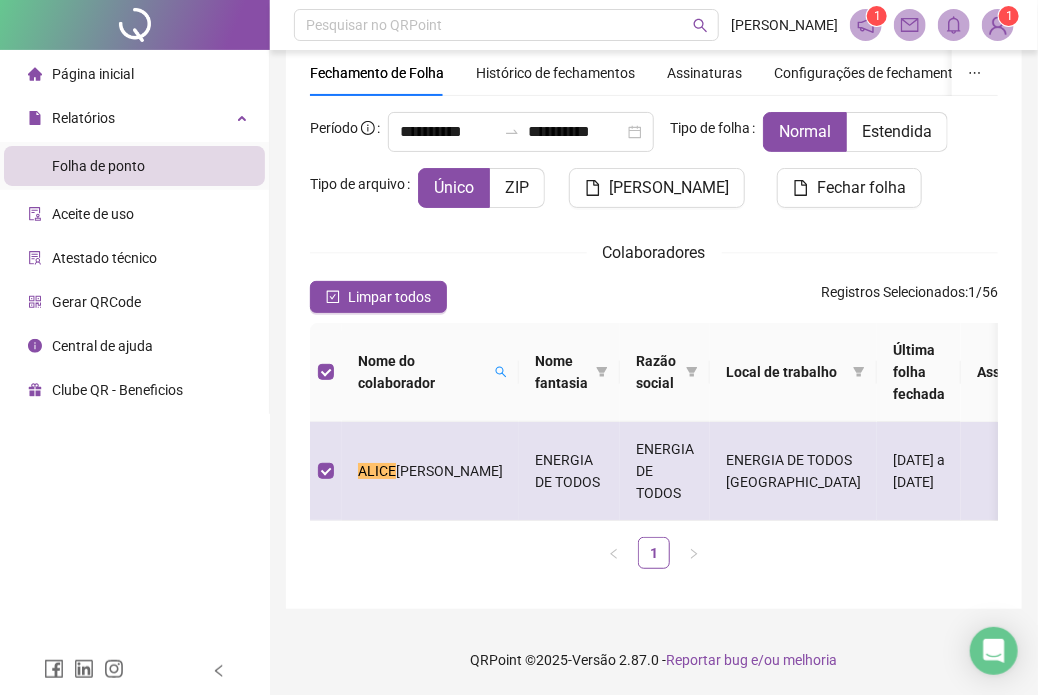 scroll, scrollTop: 0, scrollLeft: 0, axis: both 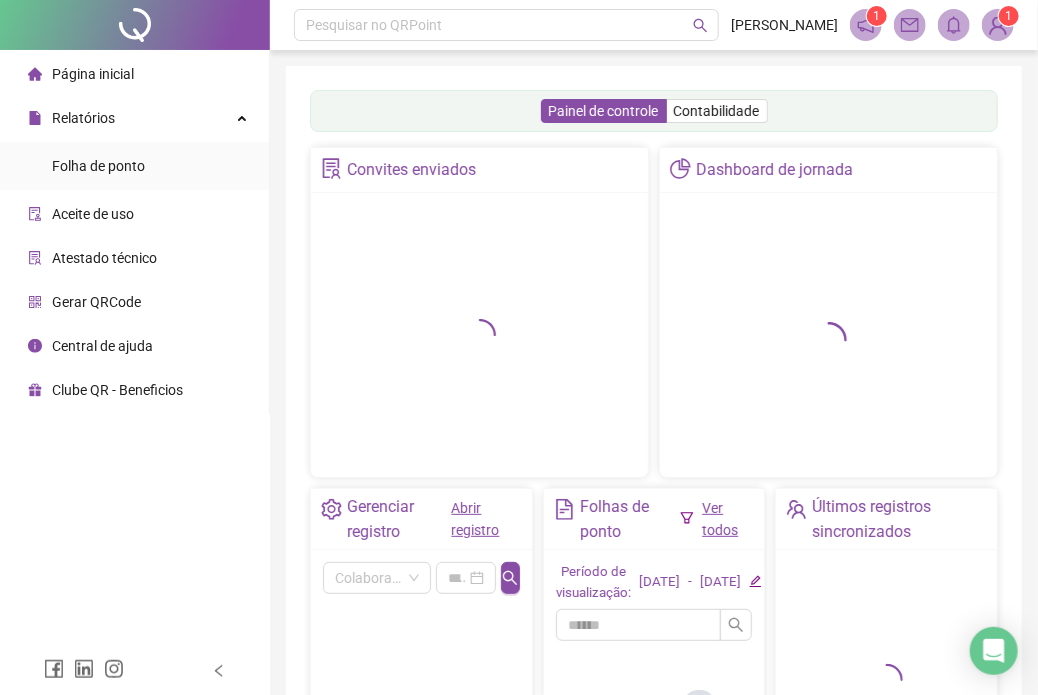 click on "Convites enviados" at bounding box center [479, 312] 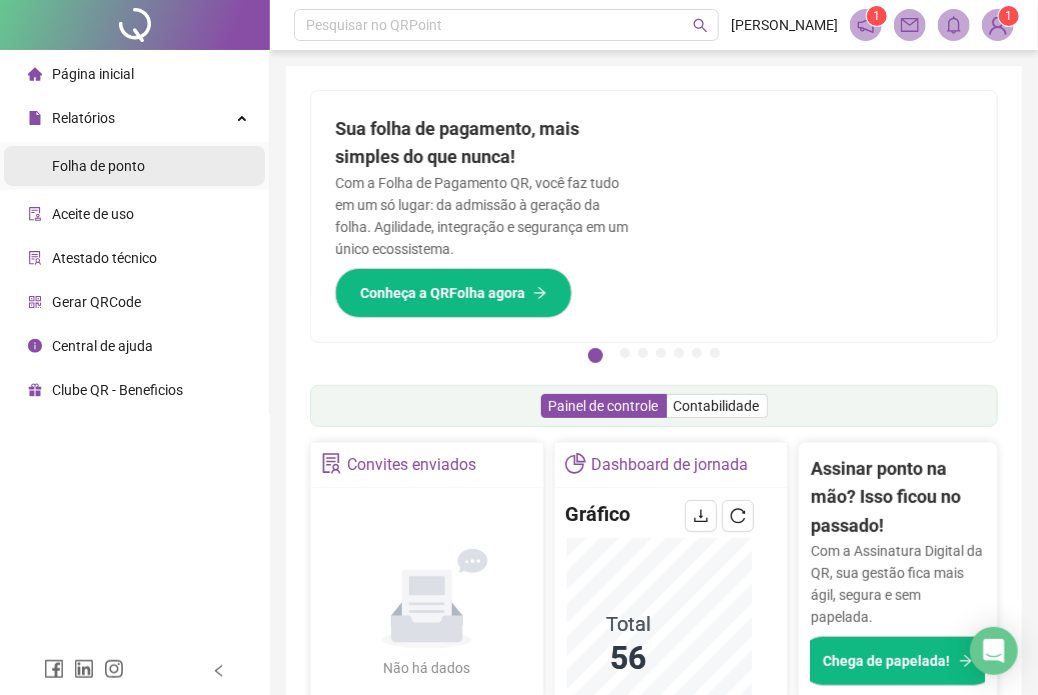 click on "Folha de ponto" at bounding box center (98, 166) 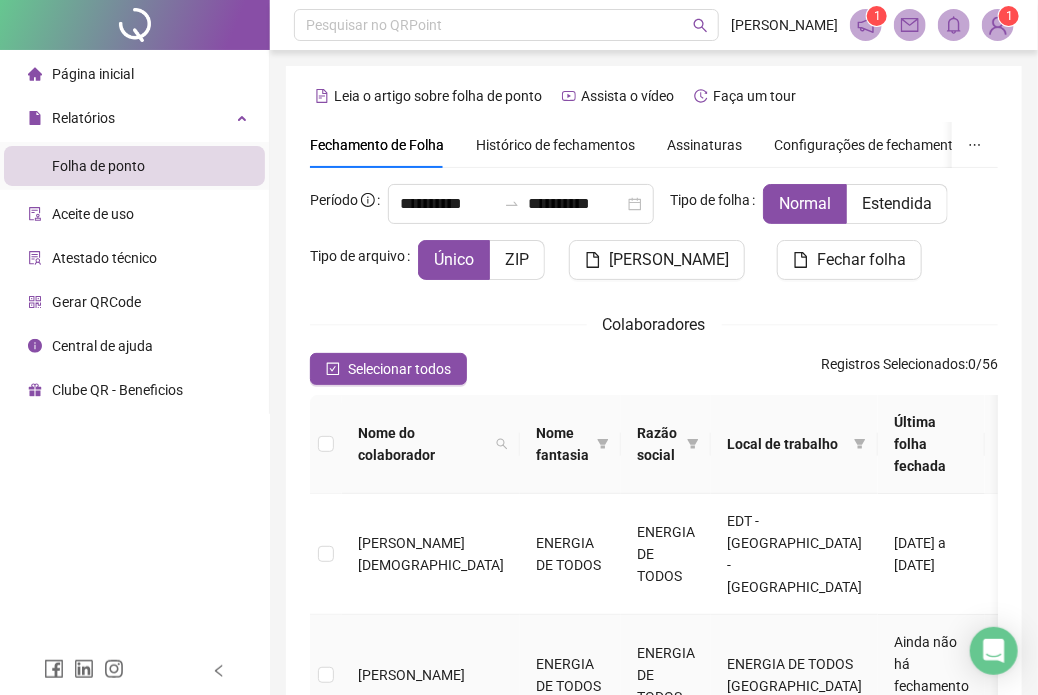 scroll, scrollTop: 152, scrollLeft: 0, axis: vertical 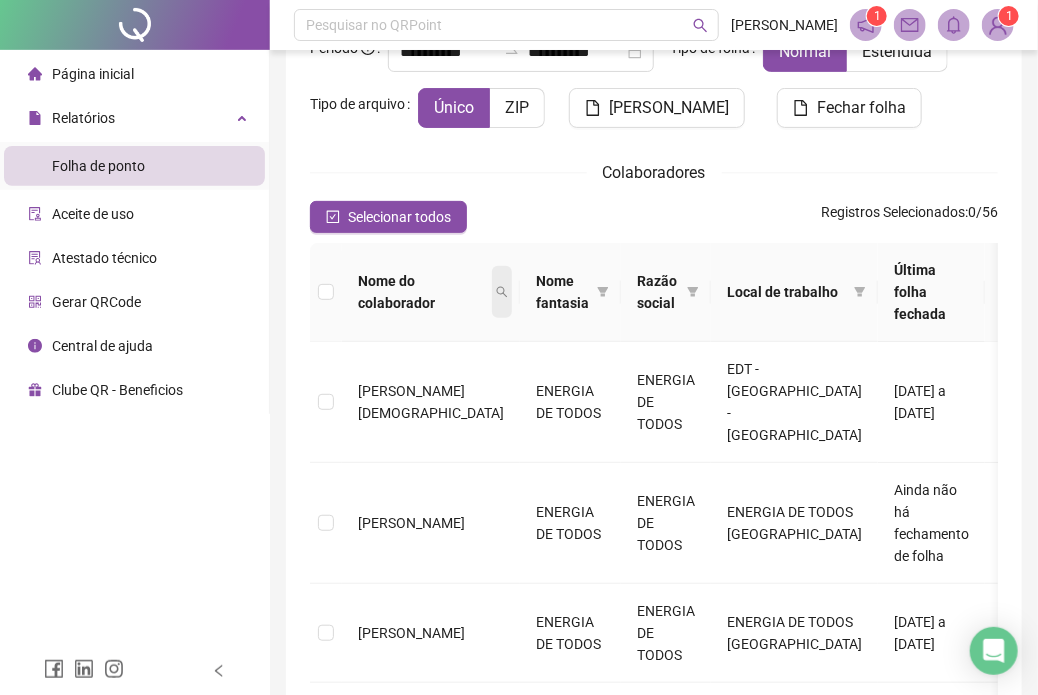 click at bounding box center (502, 292) 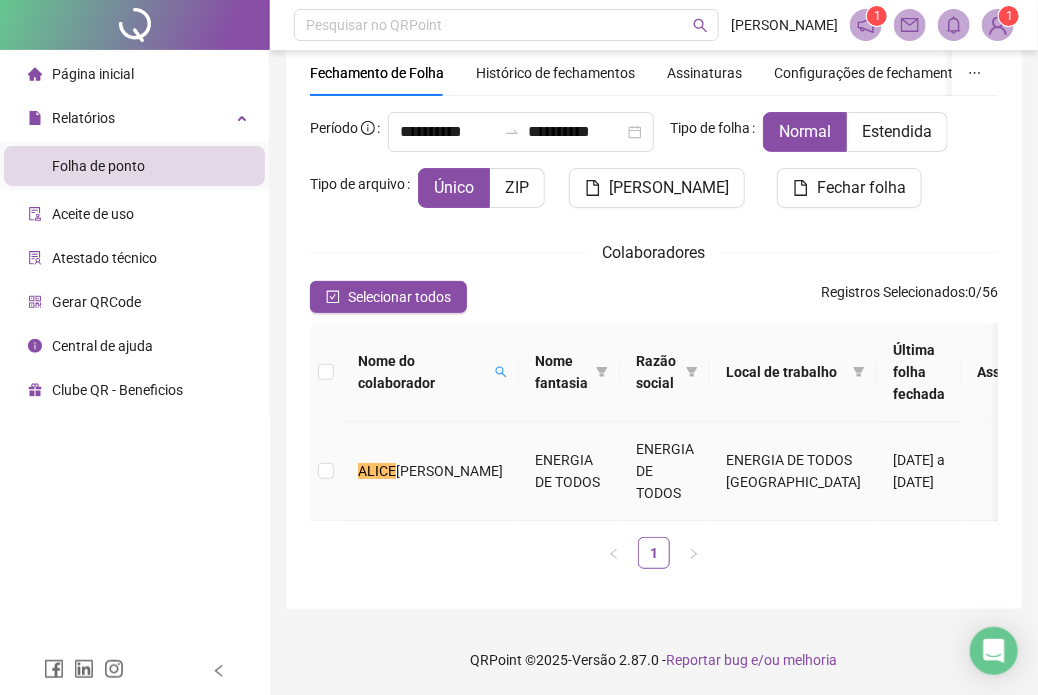 click on "[PERSON_NAME]" at bounding box center (430, 471) 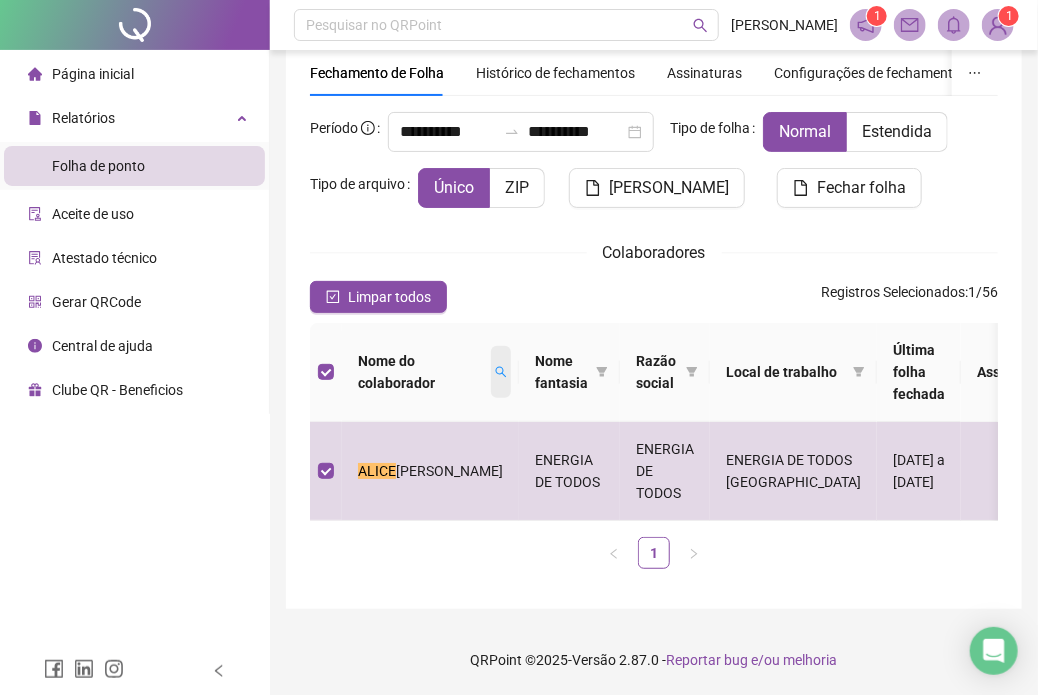 click at bounding box center (501, 372) 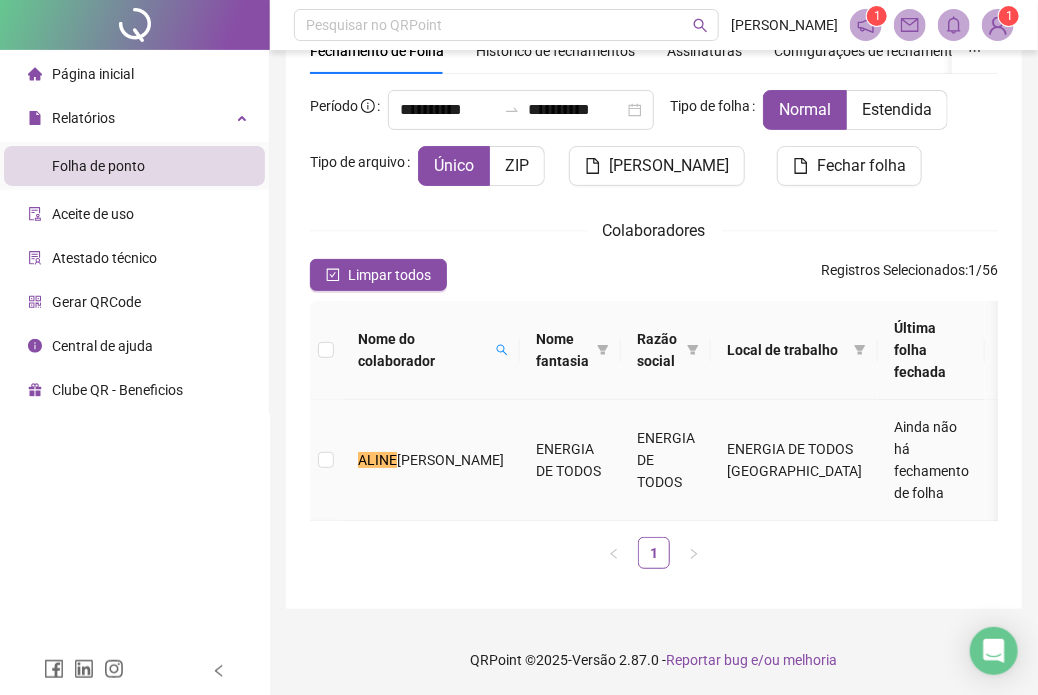 click on "[PERSON_NAME]" at bounding box center [450, 460] 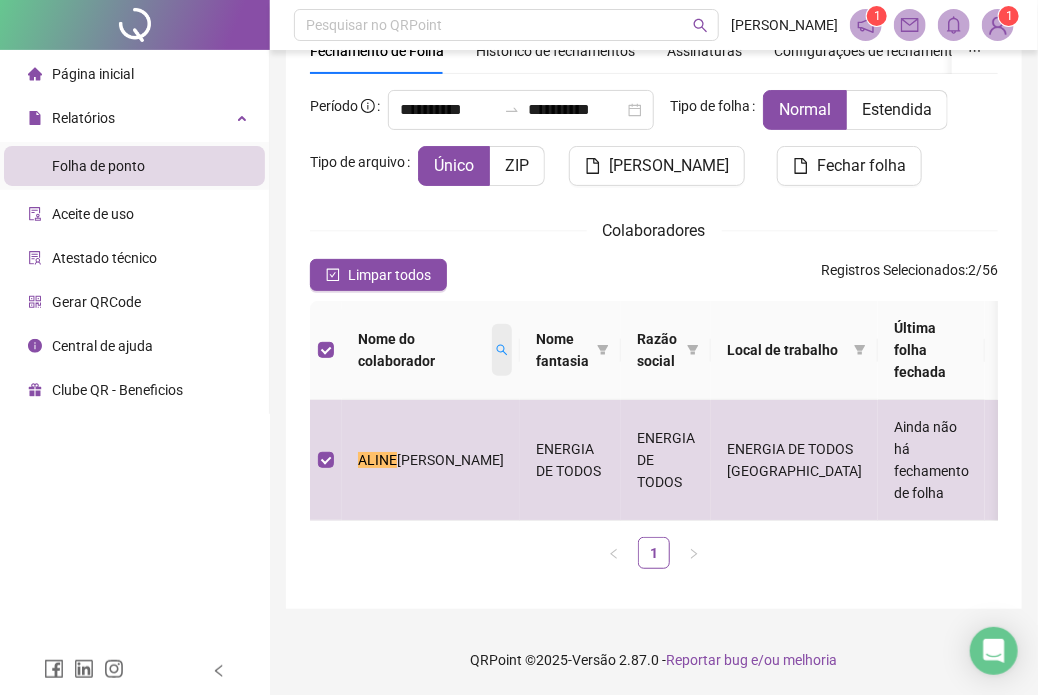 click at bounding box center [502, 350] 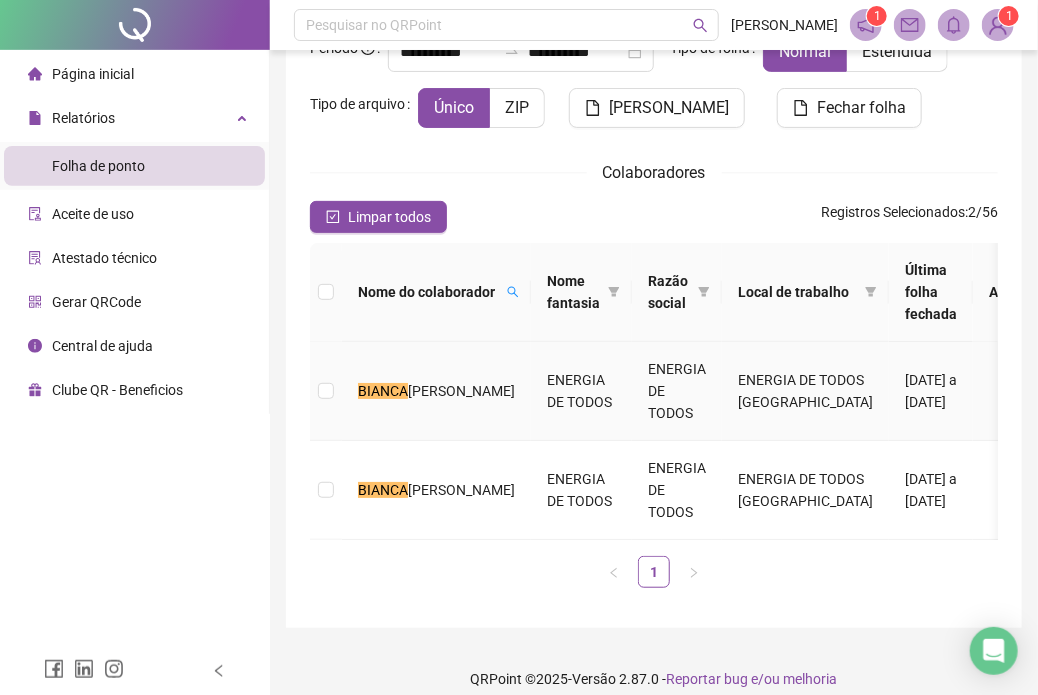 click on "[PERSON_NAME]" at bounding box center [436, 391] 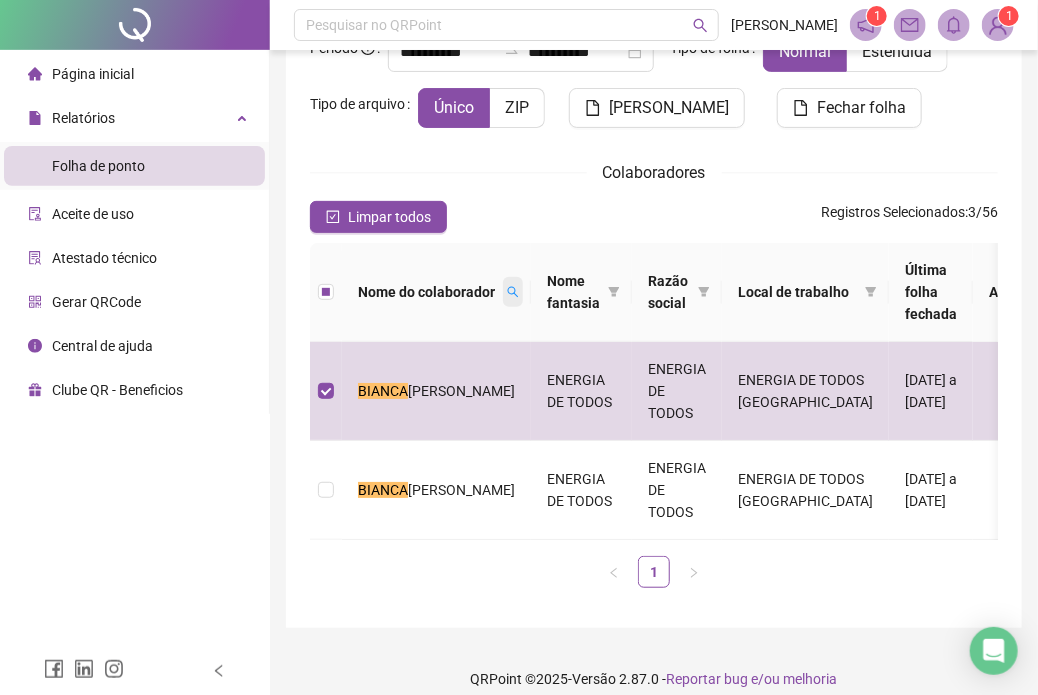 click 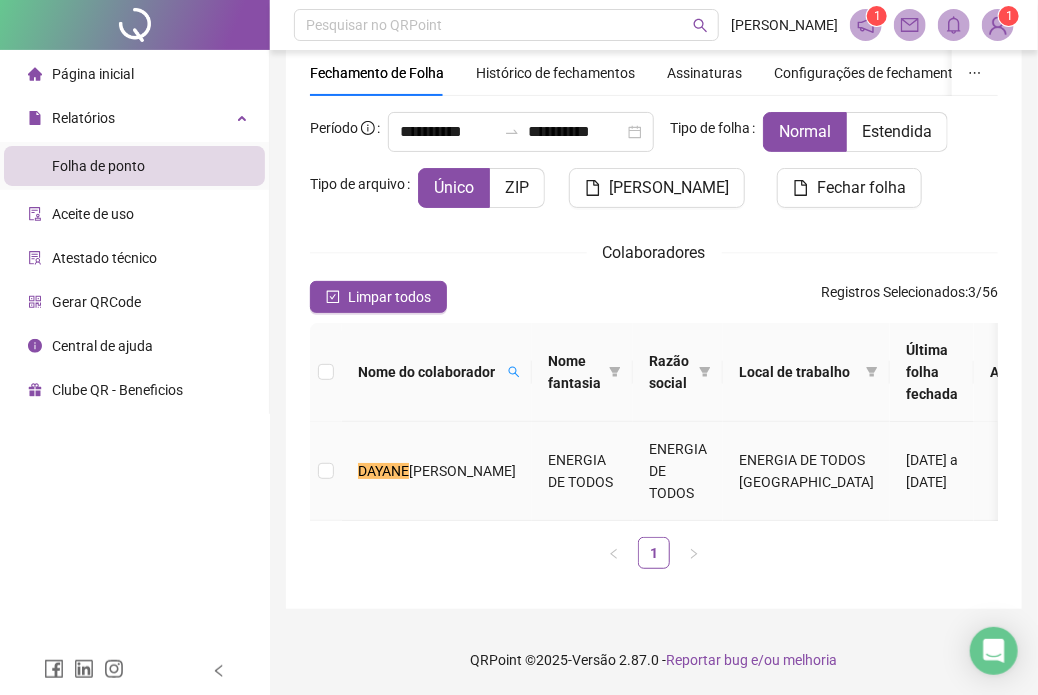 click on "[PERSON_NAME]" at bounding box center (462, 471) 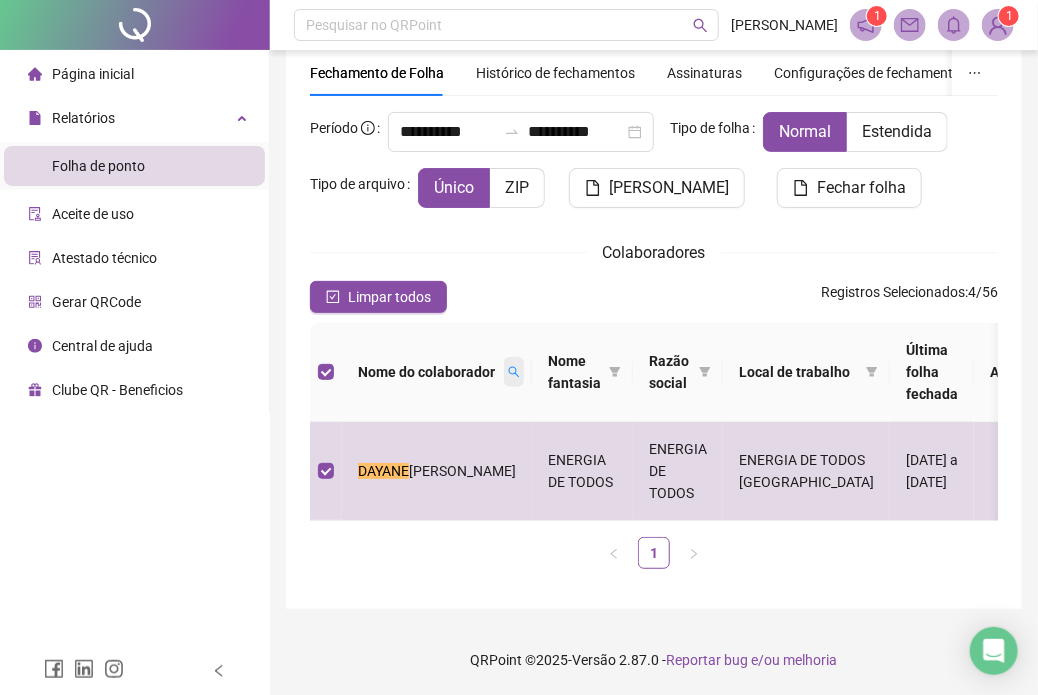 click 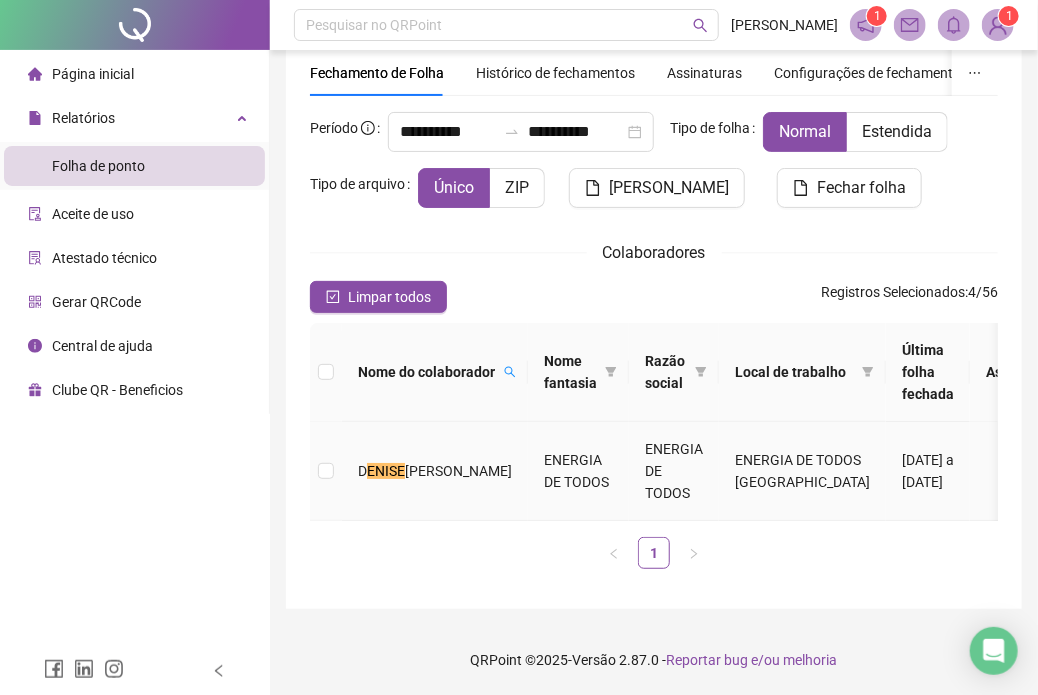 click on "[PERSON_NAME]" at bounding box center (458, 471) 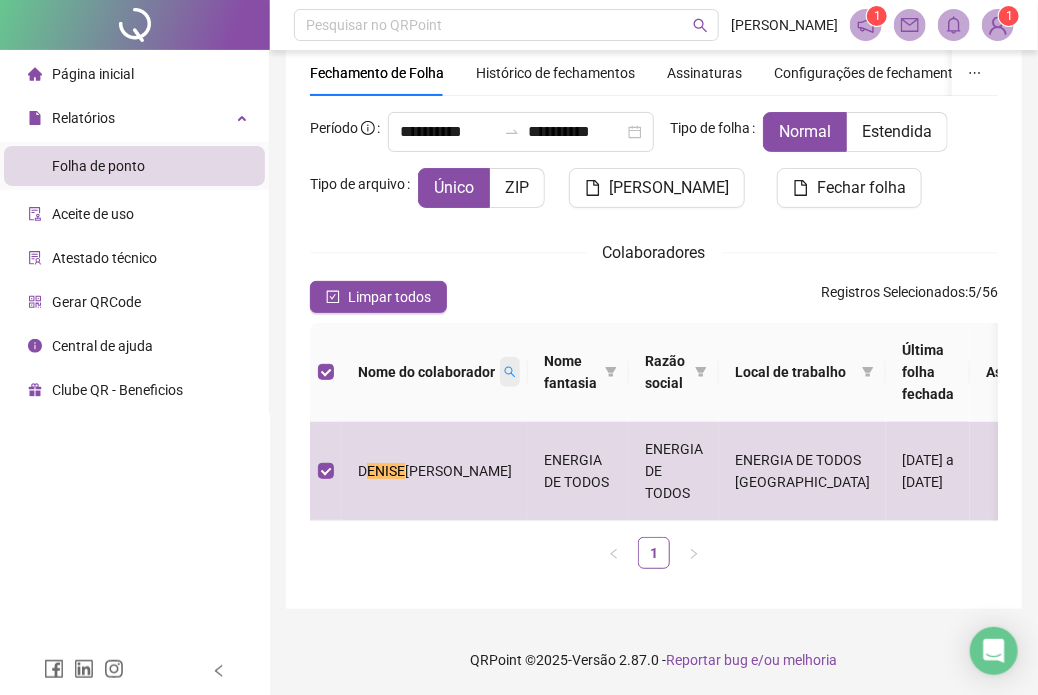 click at bounding box center (510, 372) 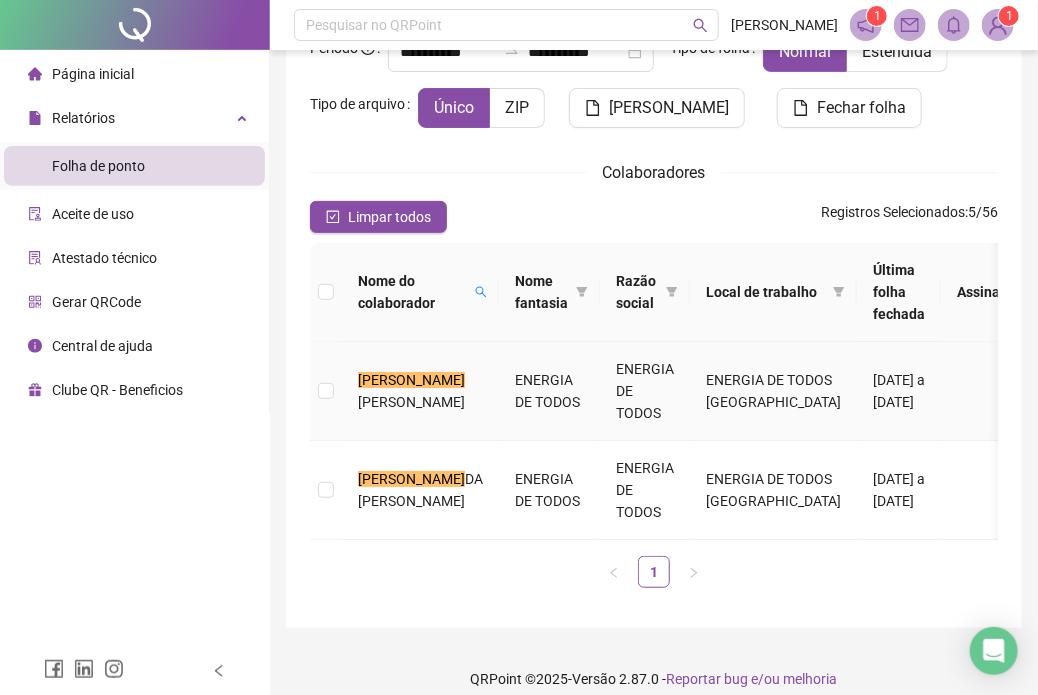 click on "[PERSON_NAME]" at bounding box center (411, 402) 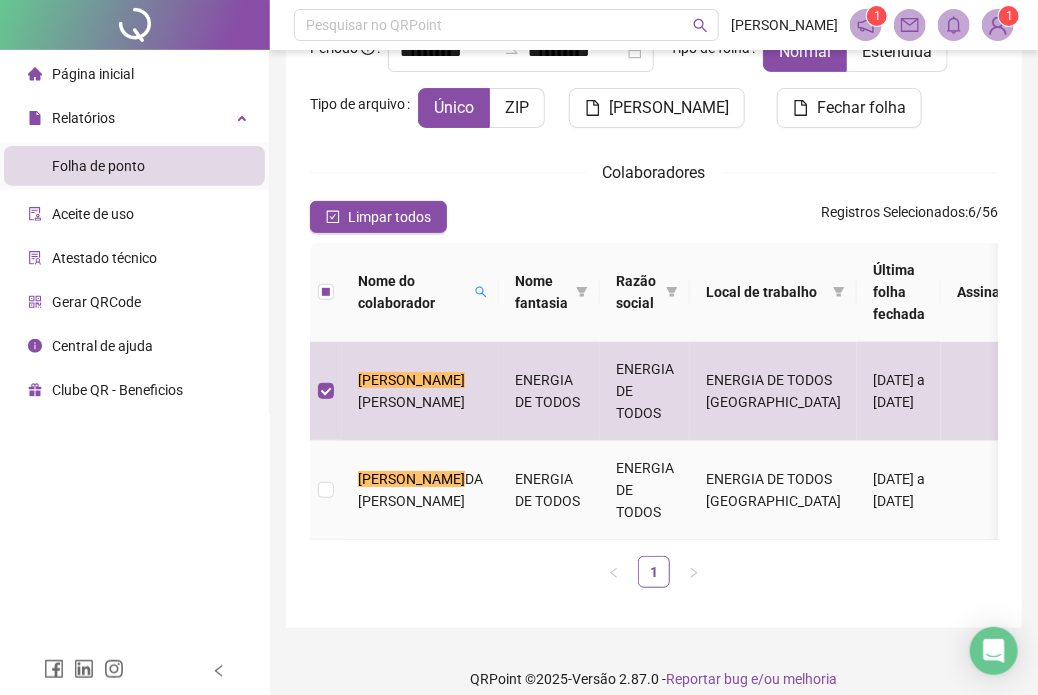 click on "DA [PERSON_NAME]" at bounding box center [420, 490] 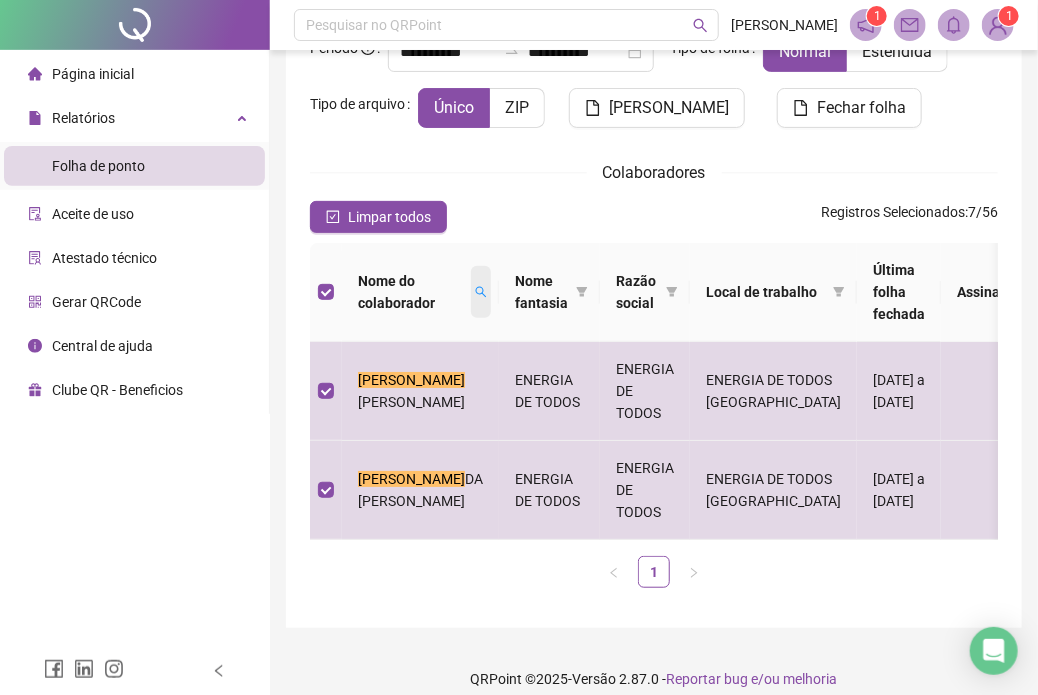 click 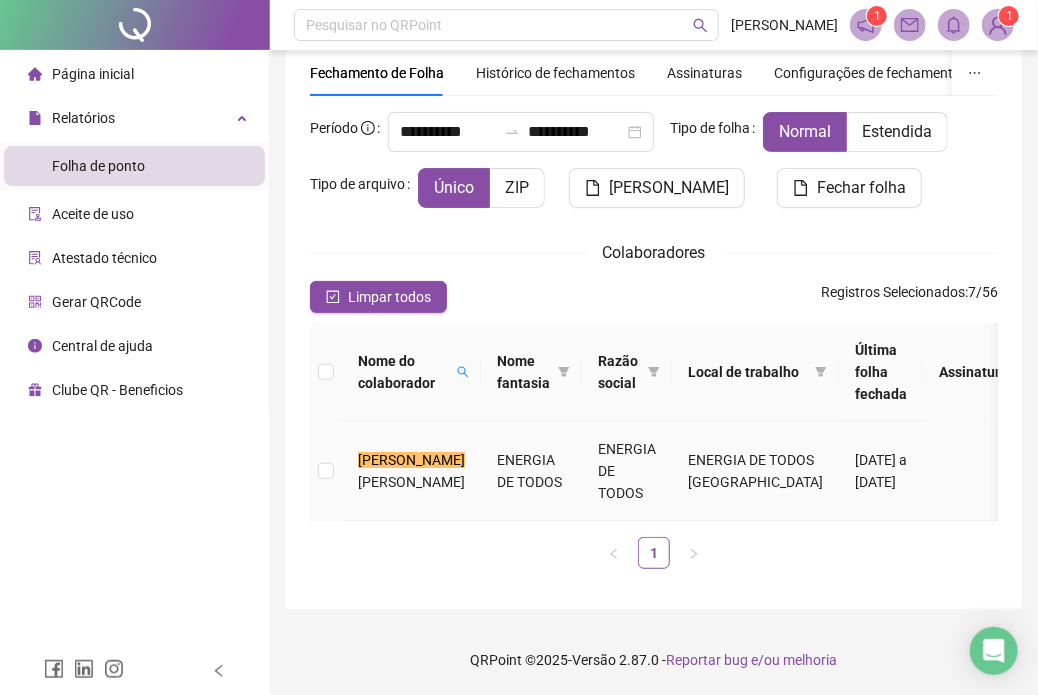 click on "[PERSON_NAME]" at bounding box center [411, 482] 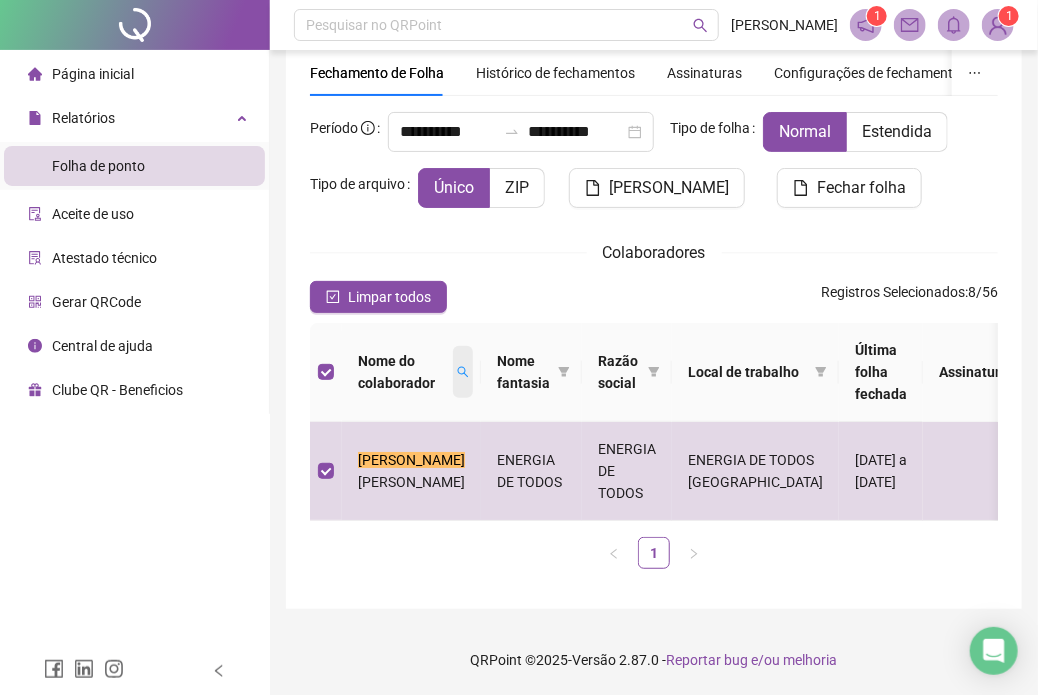 click 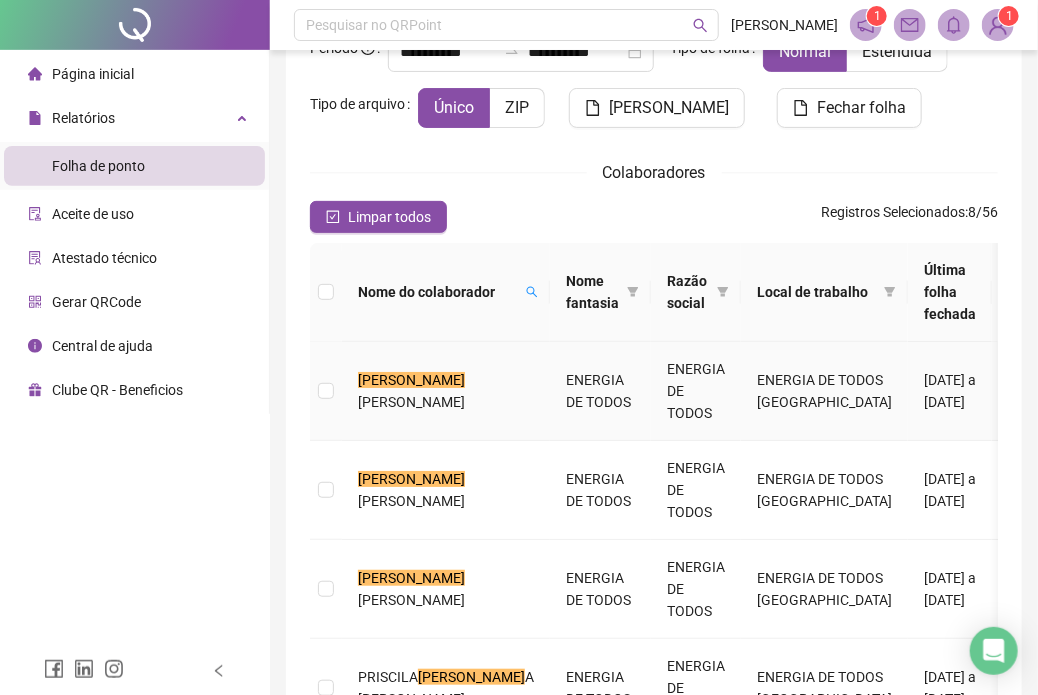 click on "[PERSON_NAME]" at bounding box center [411, 402] 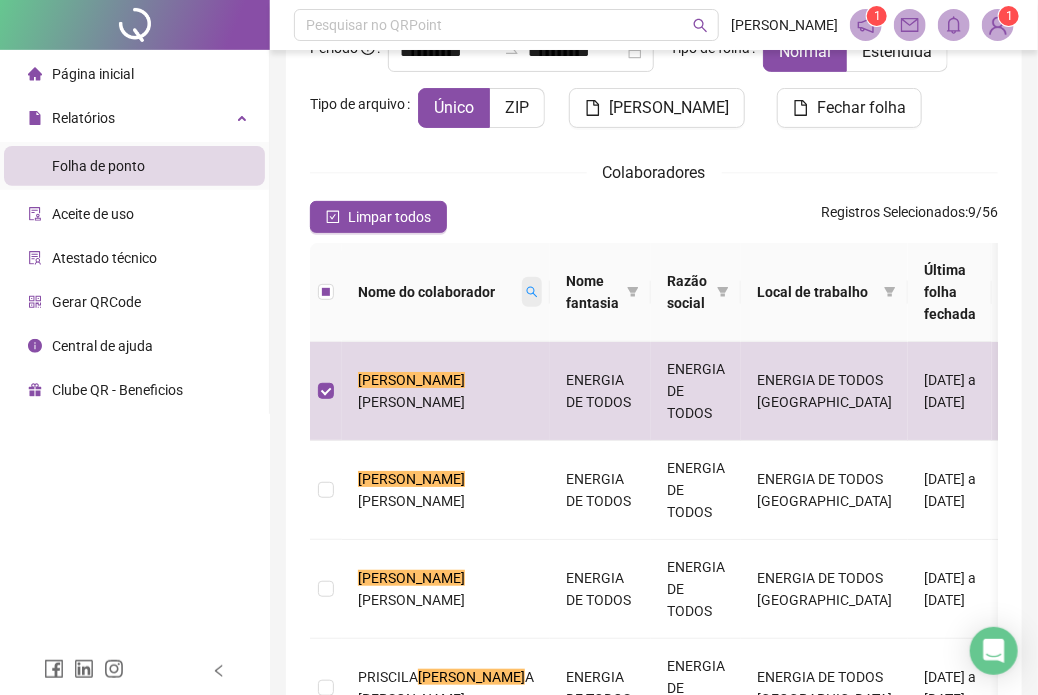 click 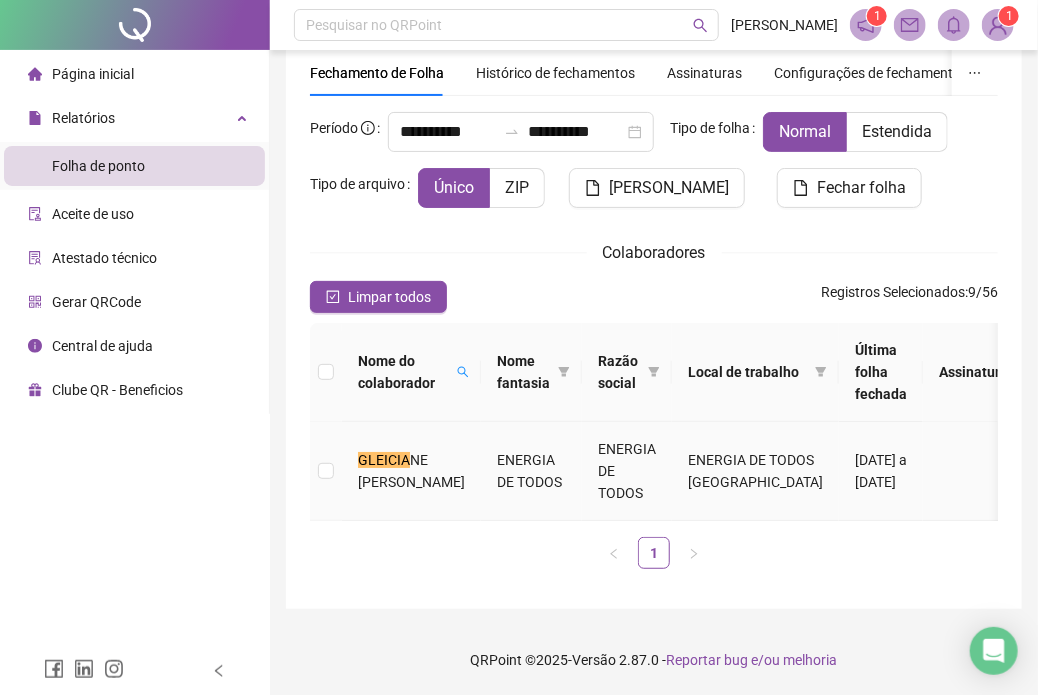 click on "GLEICIA NE [PERSON_NAME]" at bounding box center [411, 471] 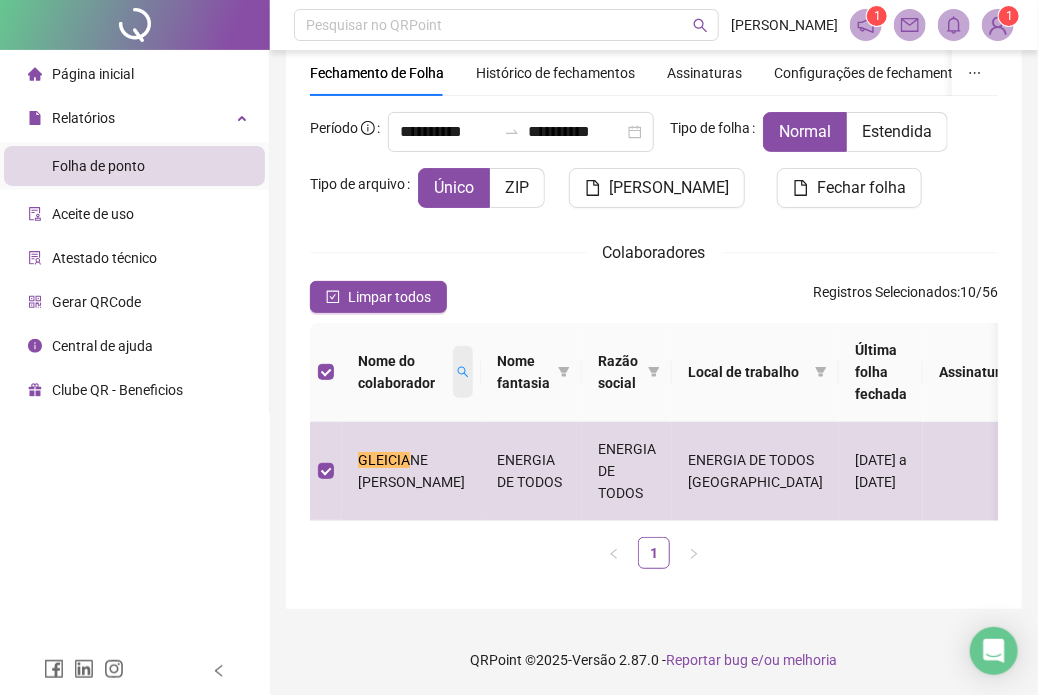 click 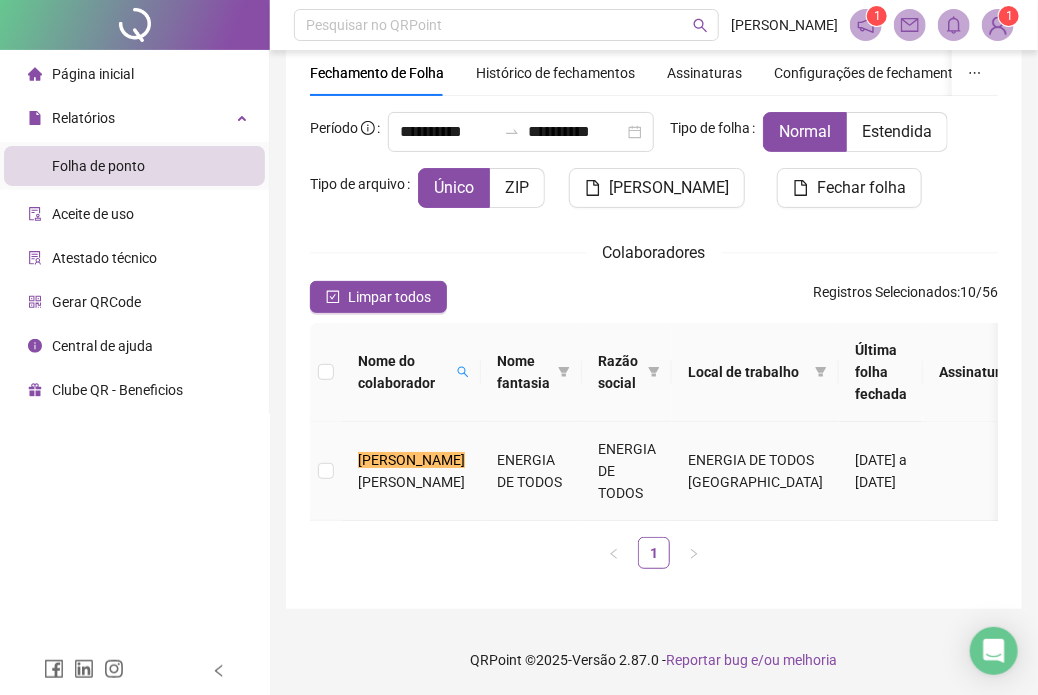 click on "[PERSON_NAME]" at bounding box center [411, 482] 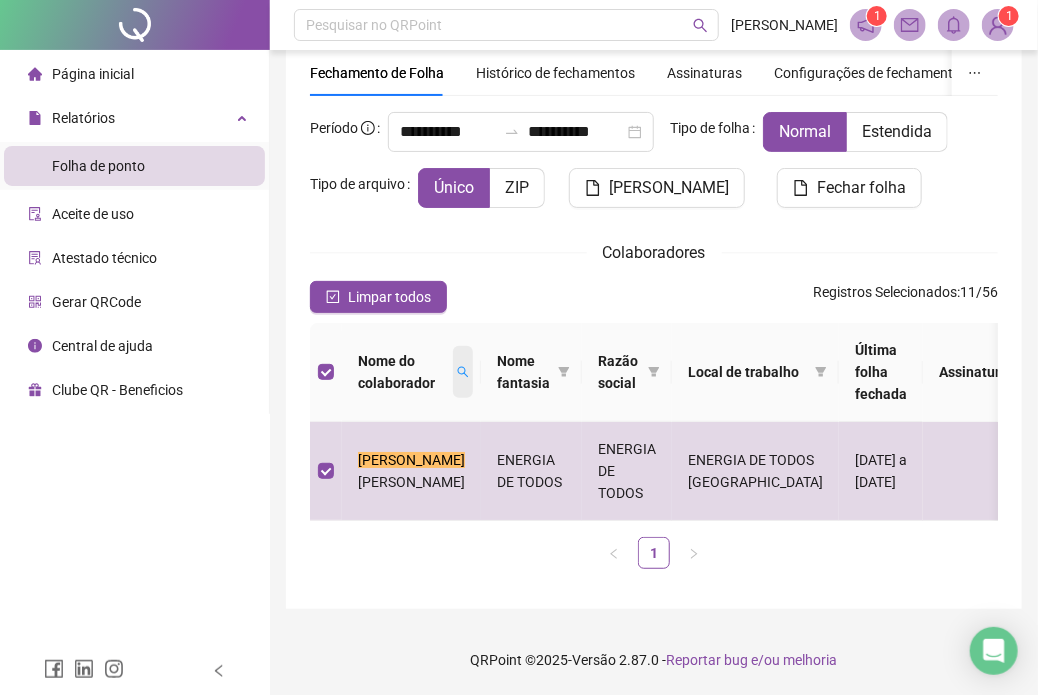click at bounding box center (463, 372) 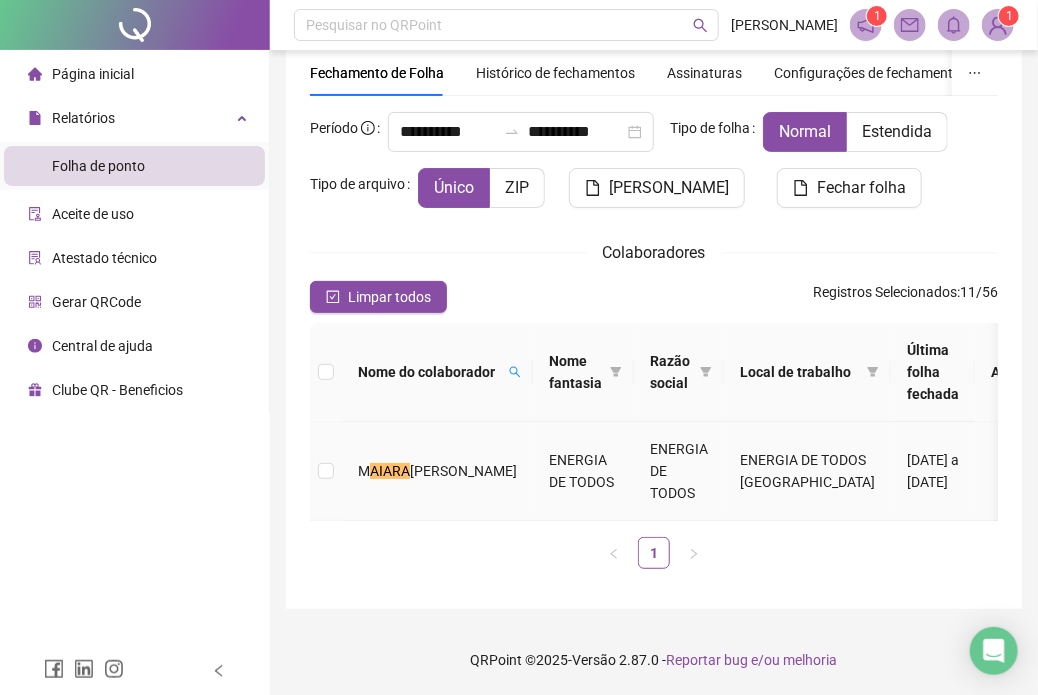 click on "[PERSON_NAME]" at bounding box center (463, 471) 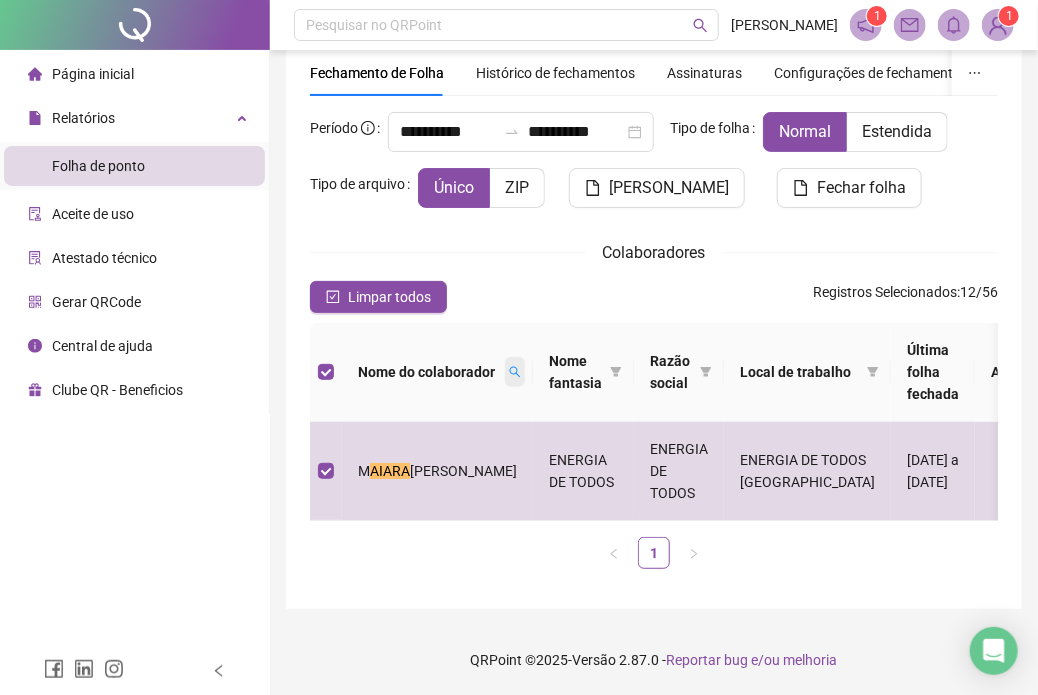 click at bounding box center (515, 372) 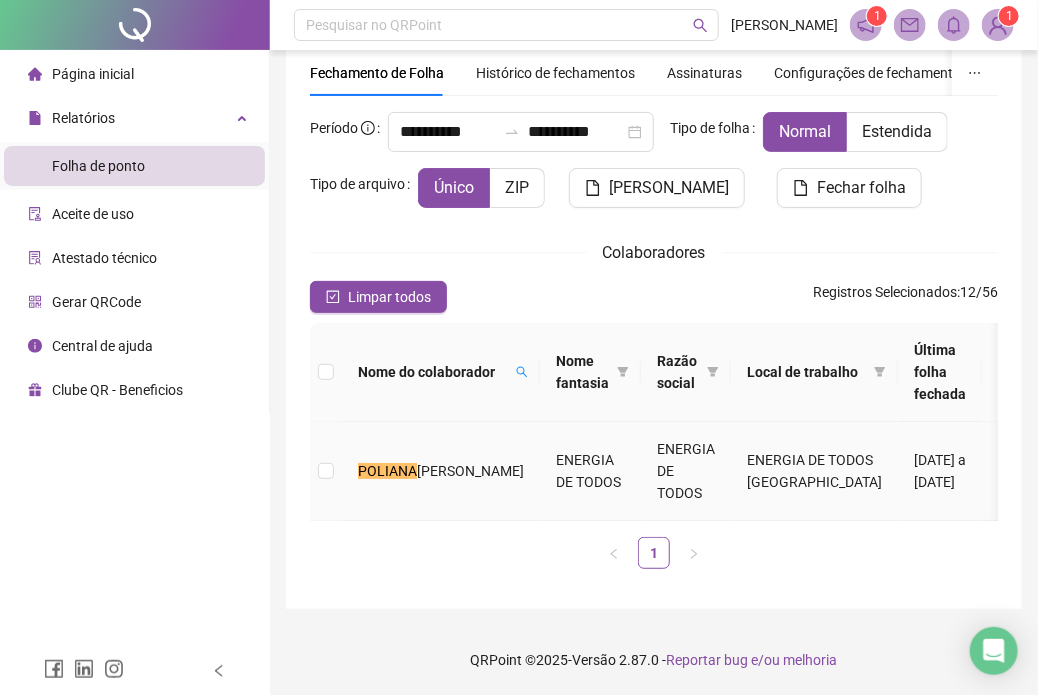 click on "POLIANA" at bounding box center (387, 471) 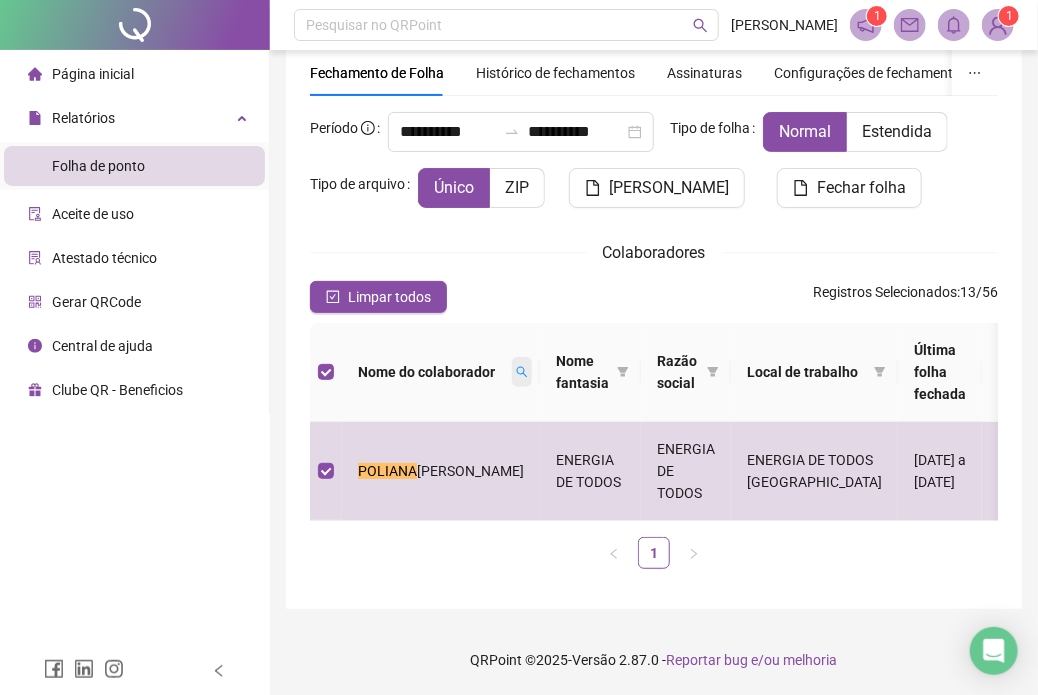 click 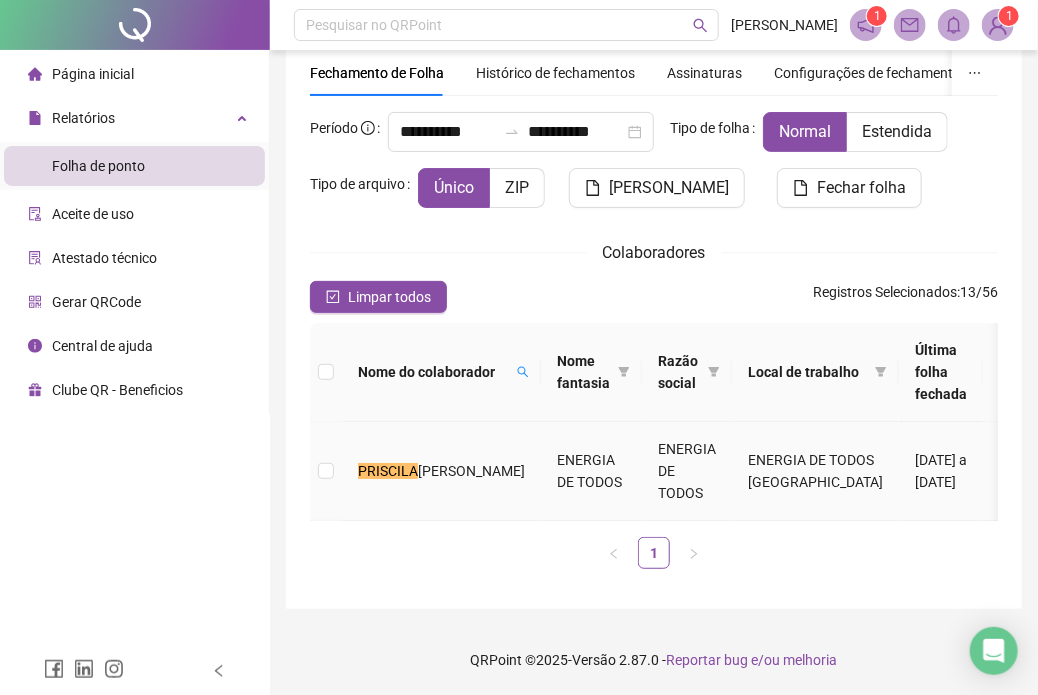 click on "PRISCILA  [PERSON_NAME]" at bounding box center (441, 471) 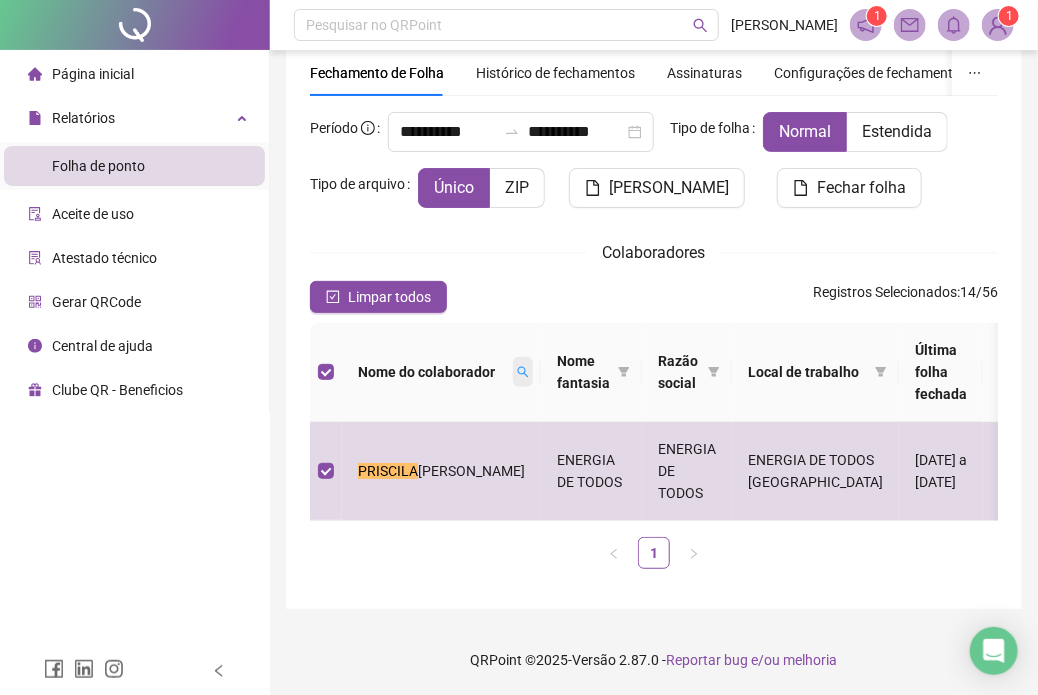 click 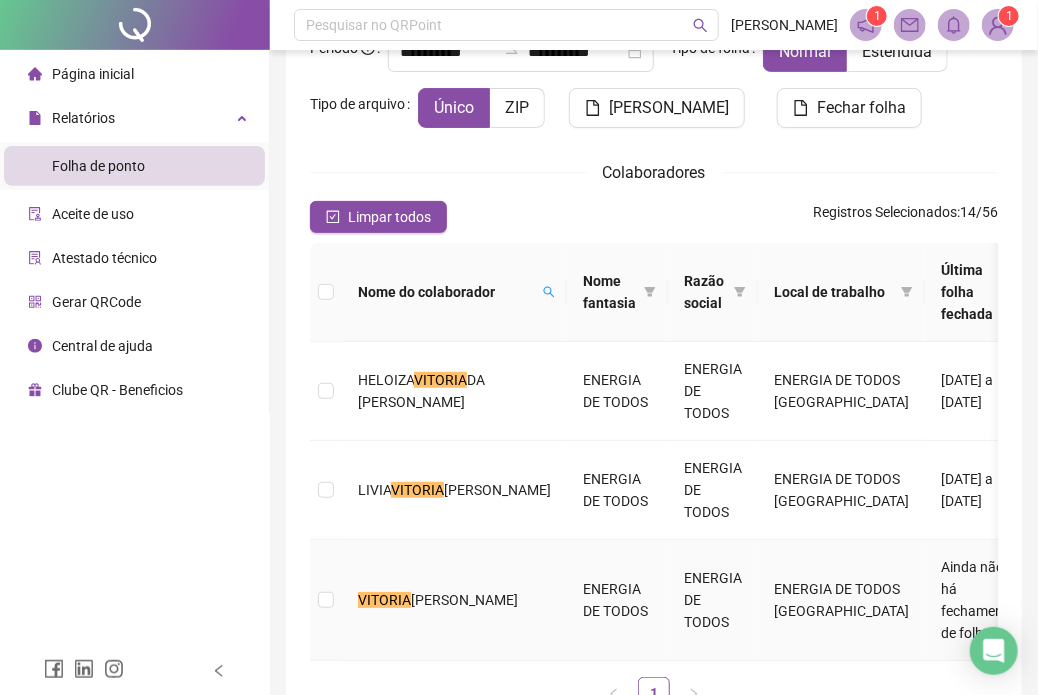 click on "VITORIA" at bounding box center (384, 600) 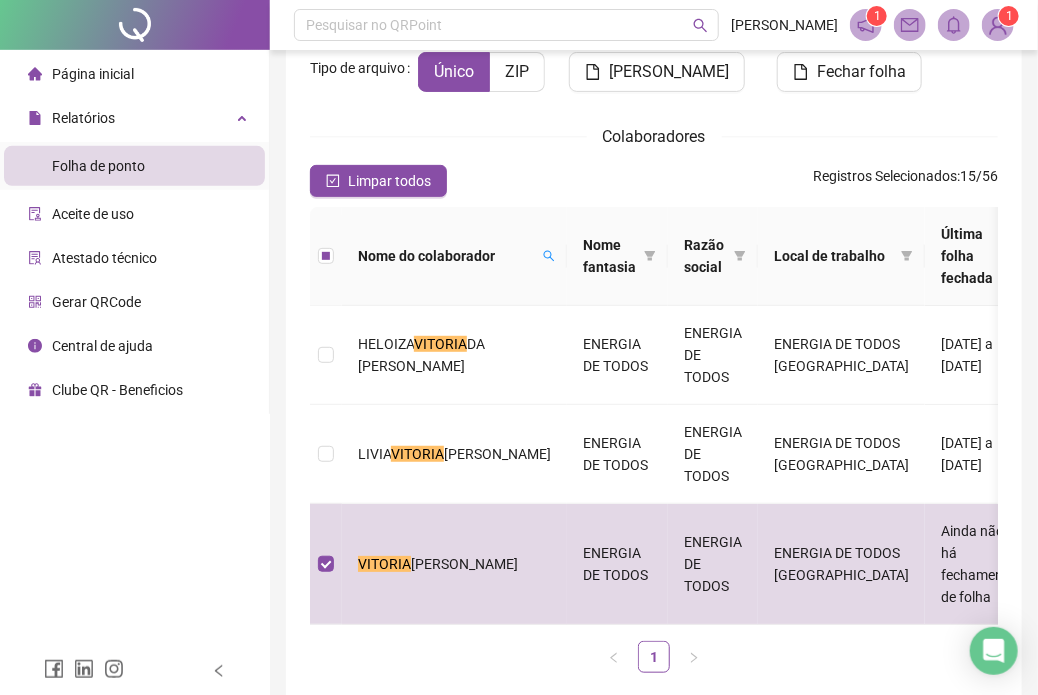 scroll, scrollTop: 188, scrollLeft: 0, axis: vertical 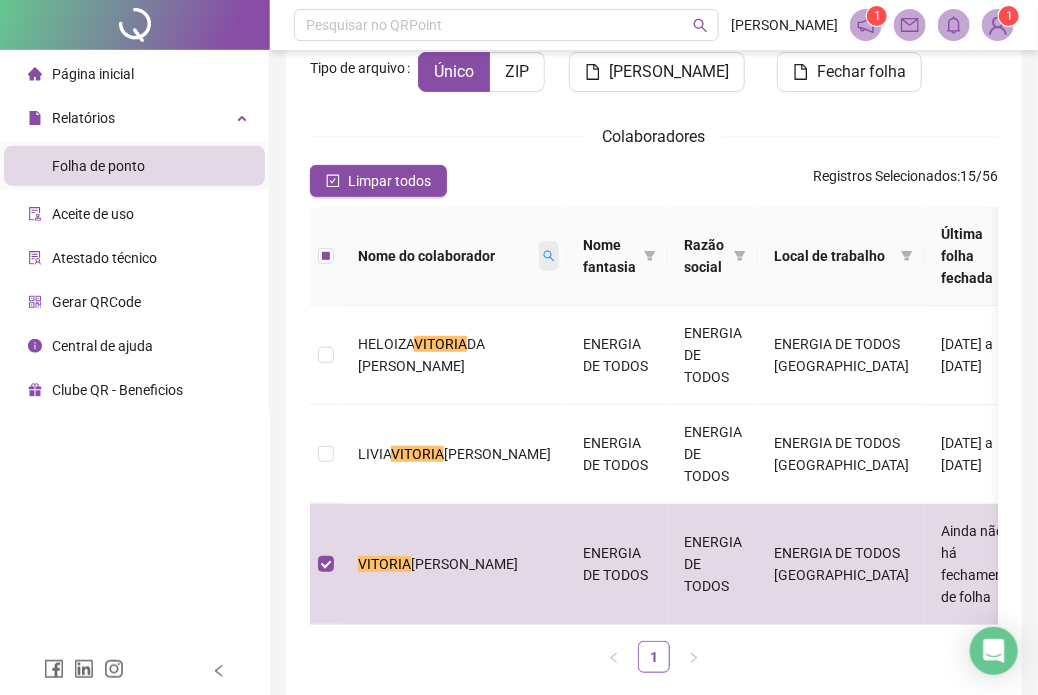 click at bounding box center [549, 256] 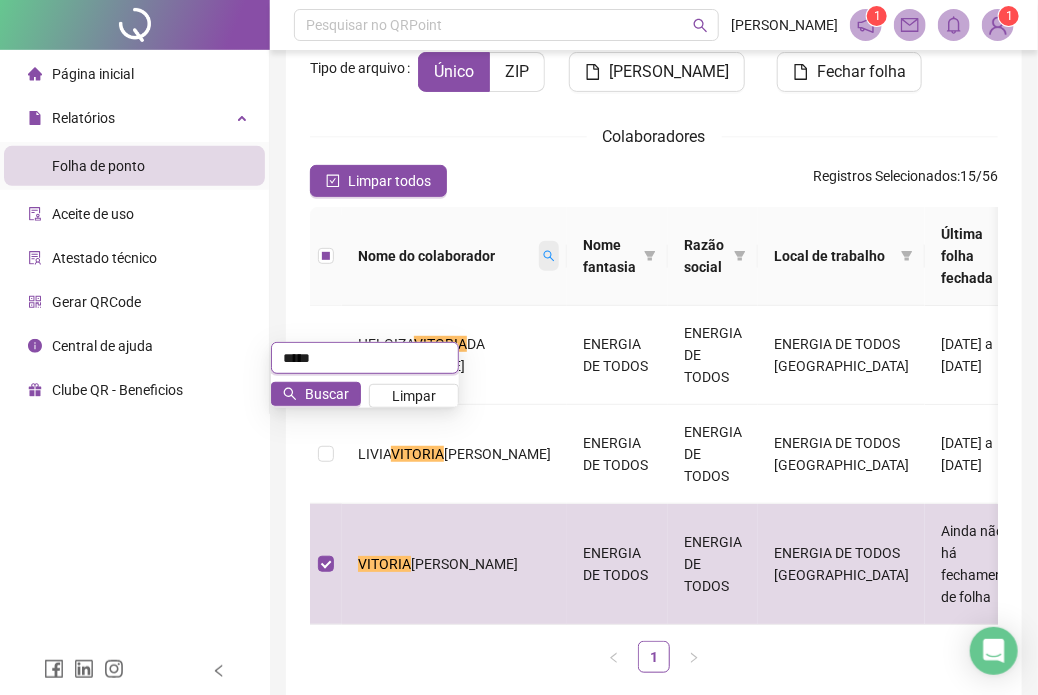 scroll, scrollTop: 152, scrollLeft: 0, axis: vertical 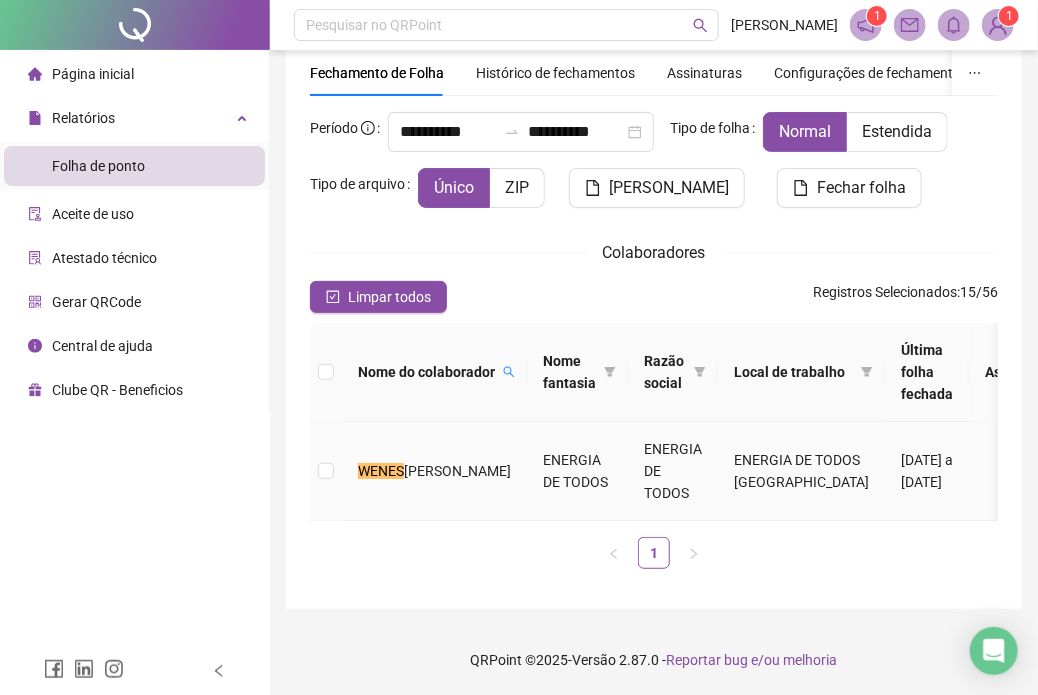click on "[PERSON_NAME]" at bounding box center [434, 471] 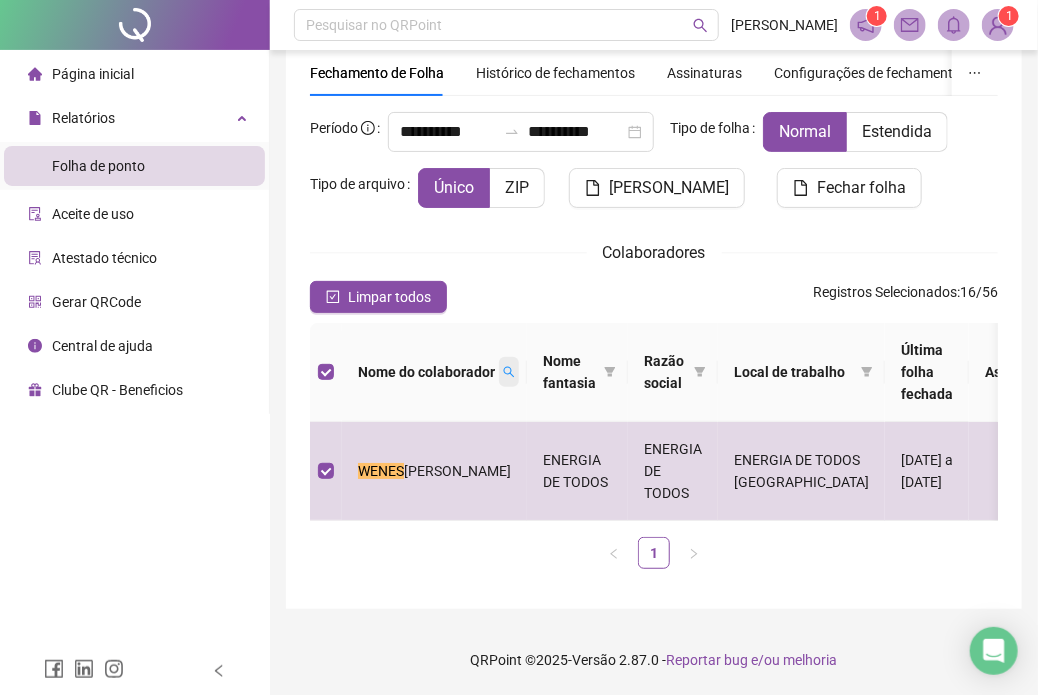 click 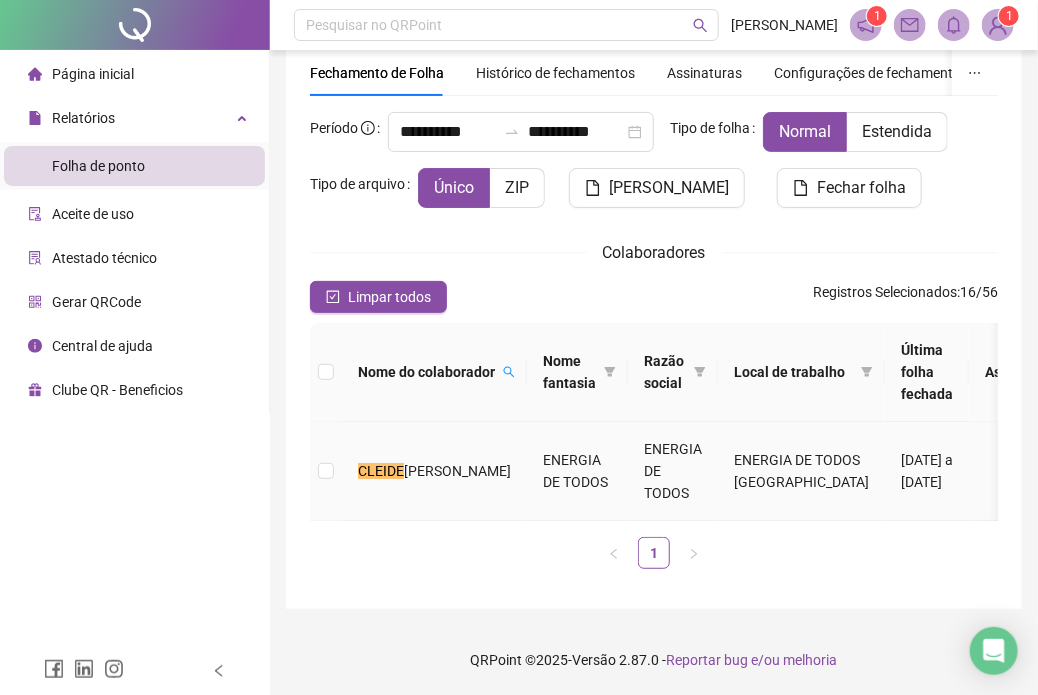 click on "[PERSON_NAME]" at bounding box center [457, 471] 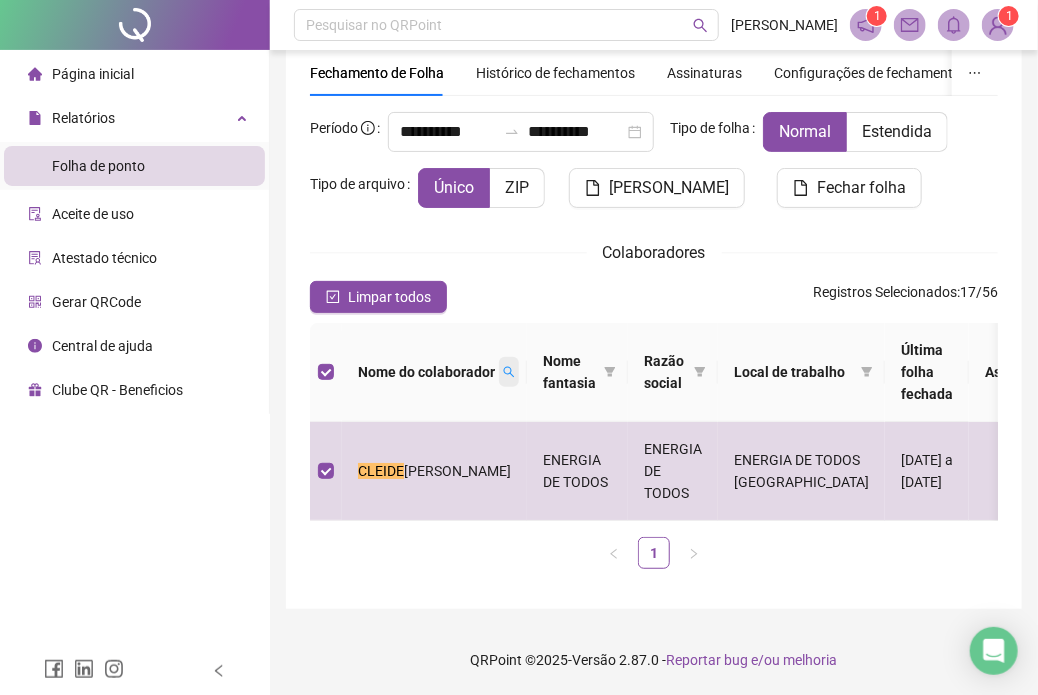 click 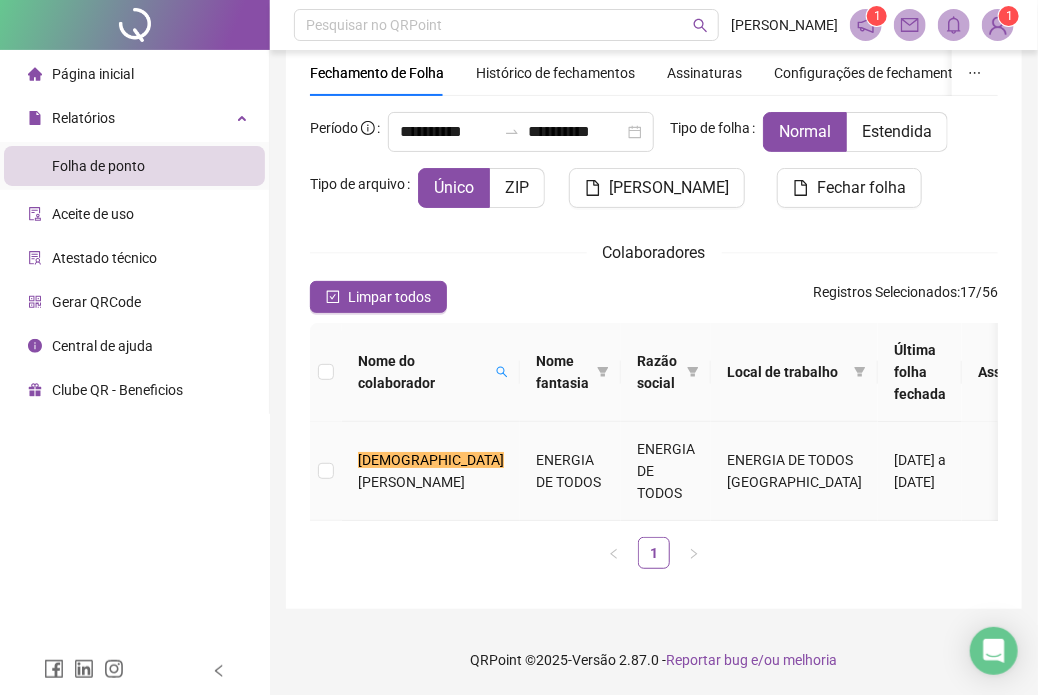 click on "DEISI [PERSON_NAME]" at bounding box center [431, 471] 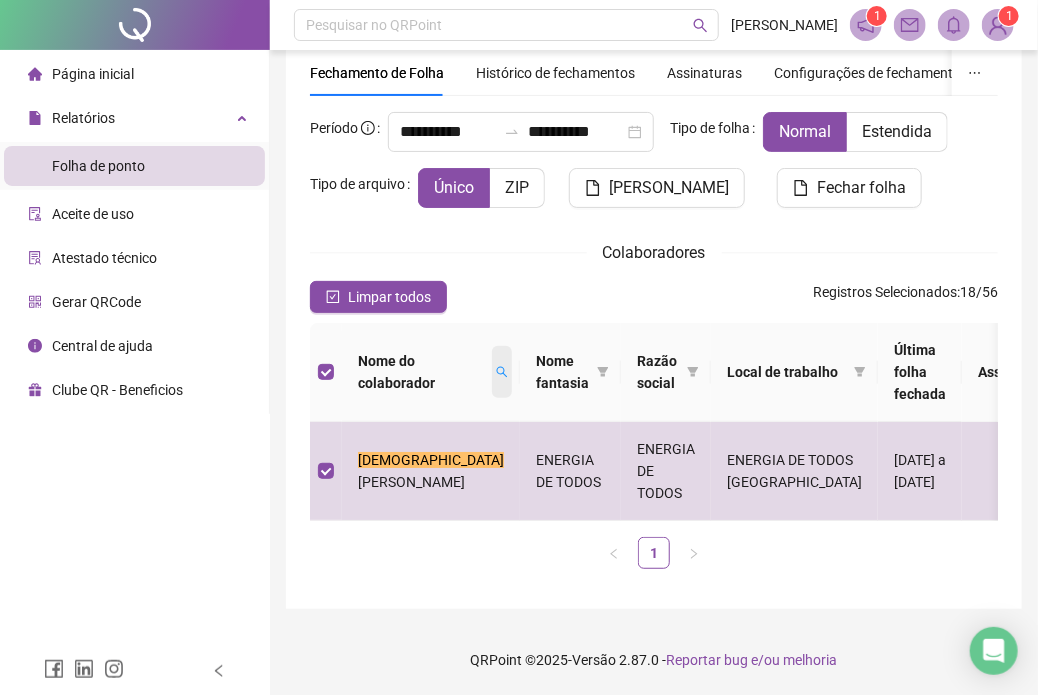 click at bounding box center (502, 372) 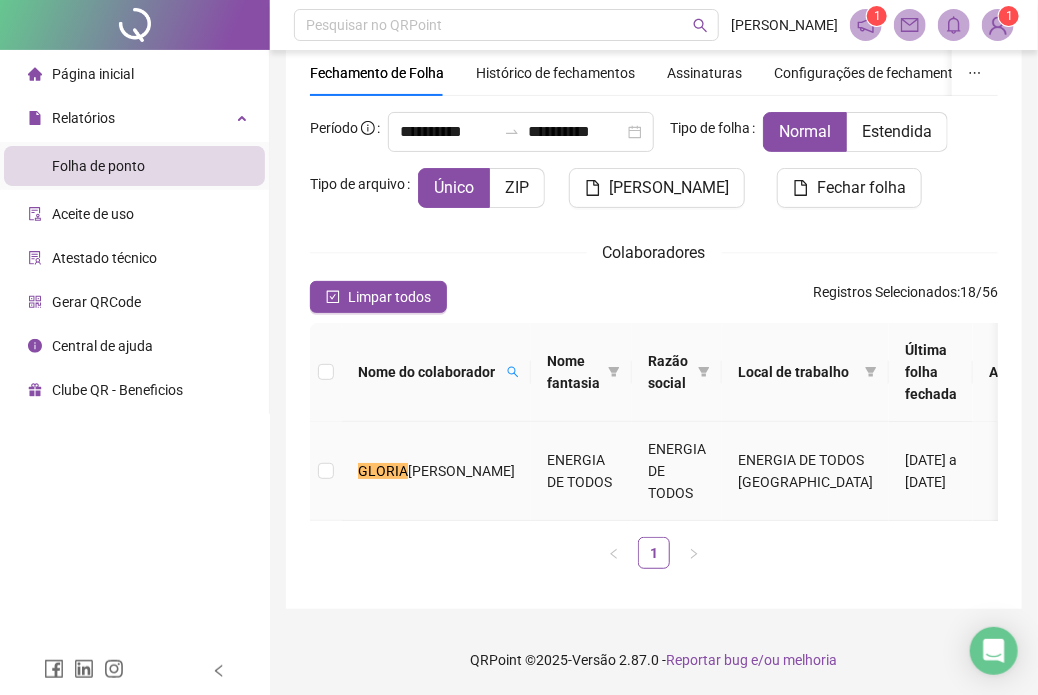click on "[PERSON_NAME]" at bounding box center [436, 471] 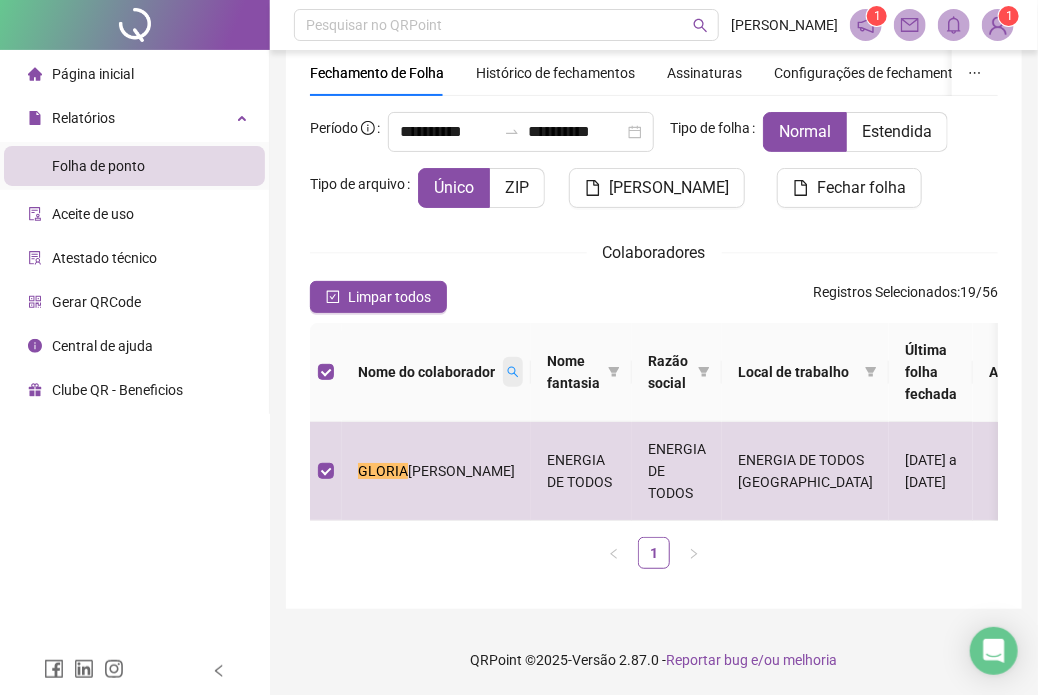 click 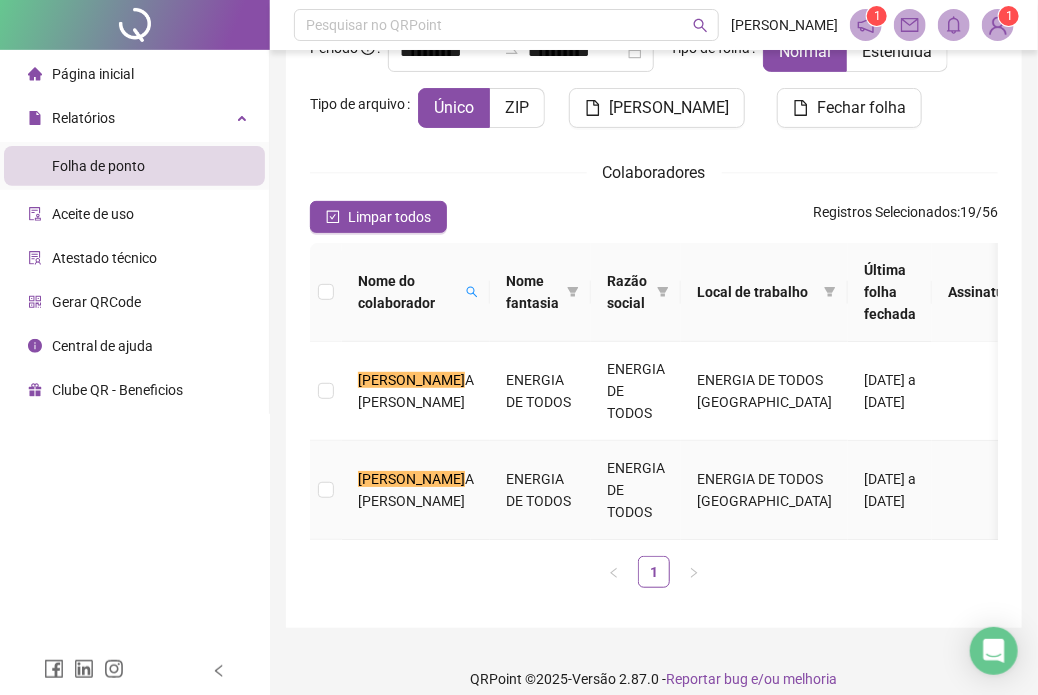 click on "A [PERSON_NAME]" at bounding box center (416, 490) 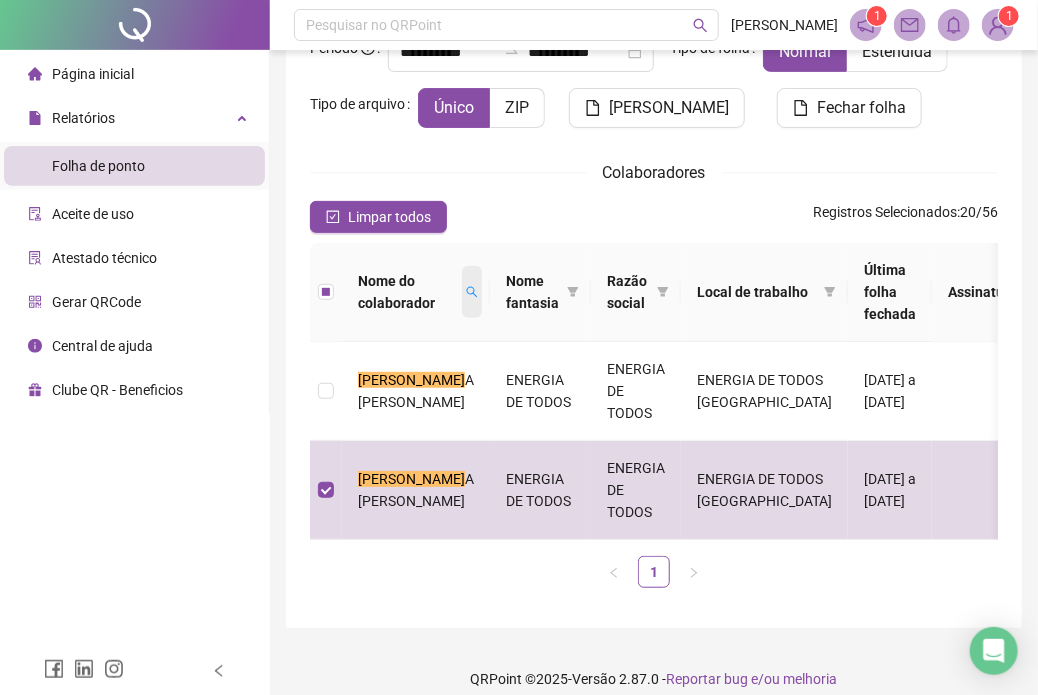 click 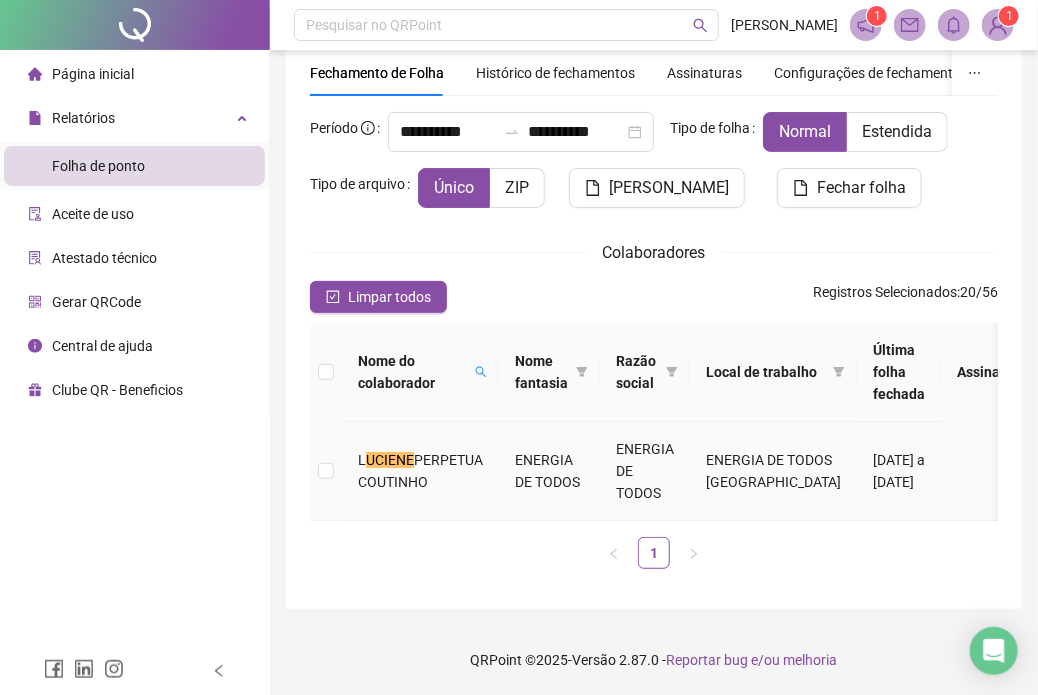 click on "L UCIENE  PERPETUA COUTINHO" at bounding box center (420, 471) 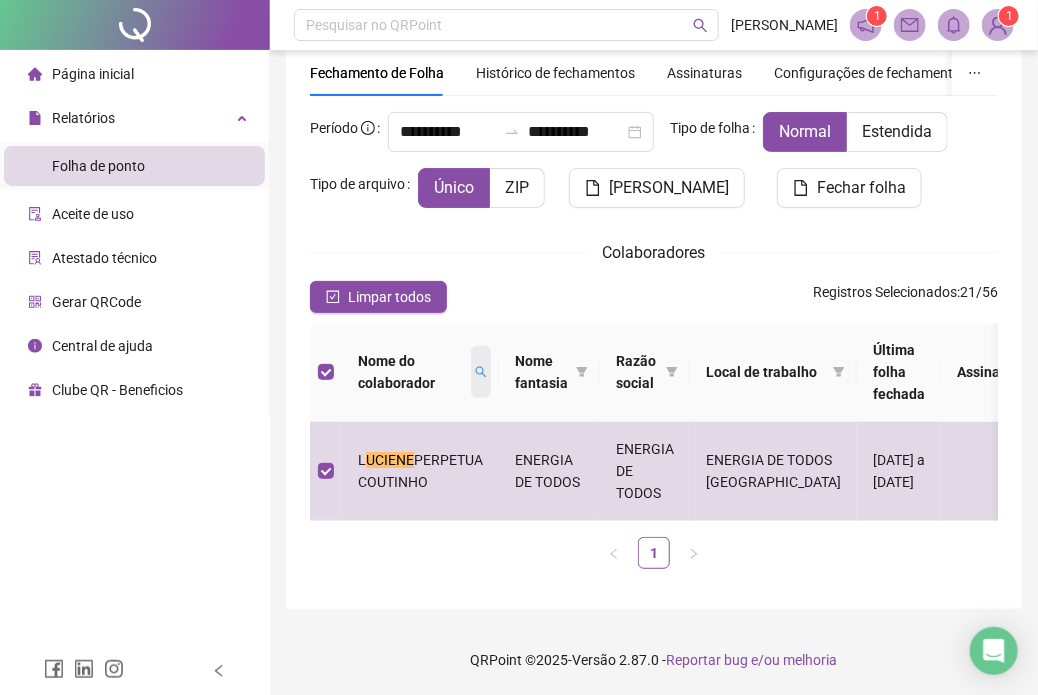 click at bounding box center (481, 372) 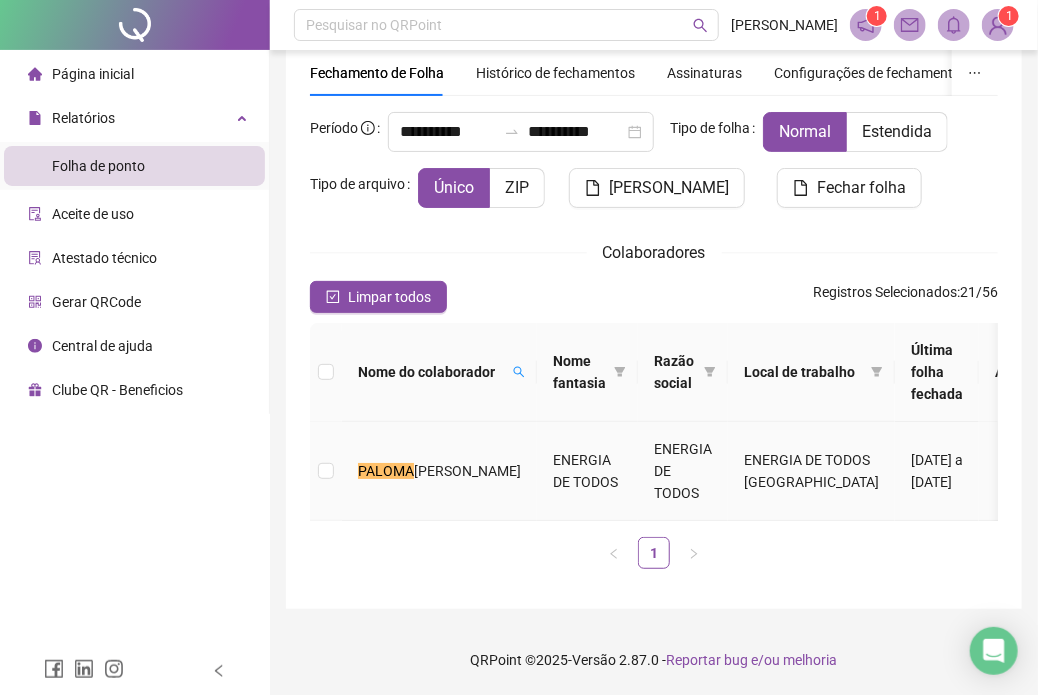 click on "[PERSON_NAME]" at bounding box center [439, 471] 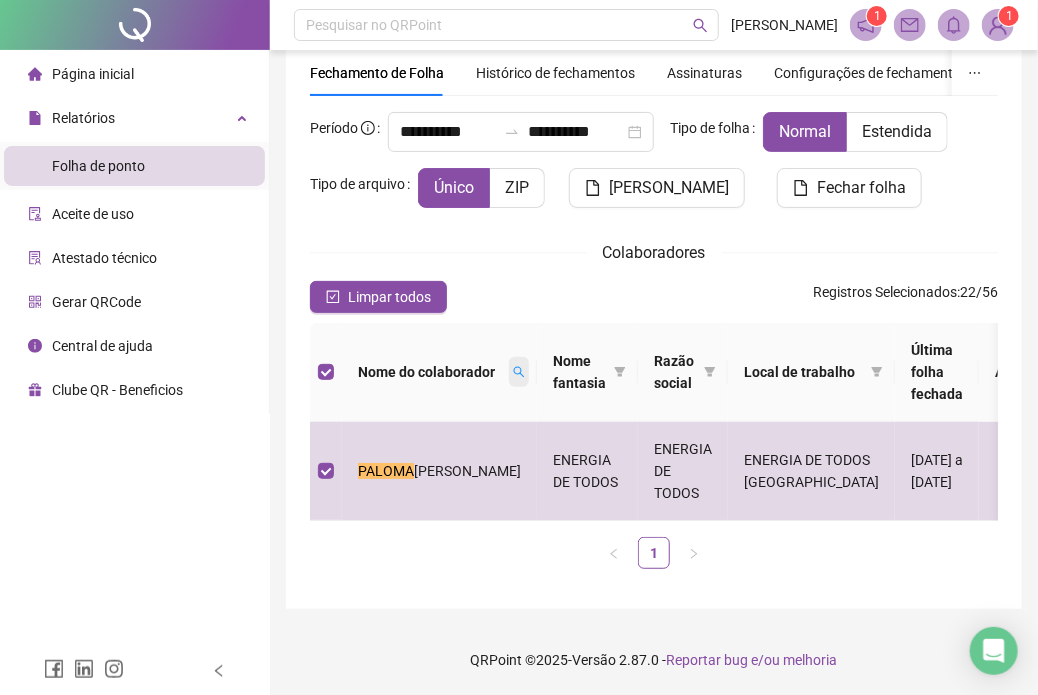 click 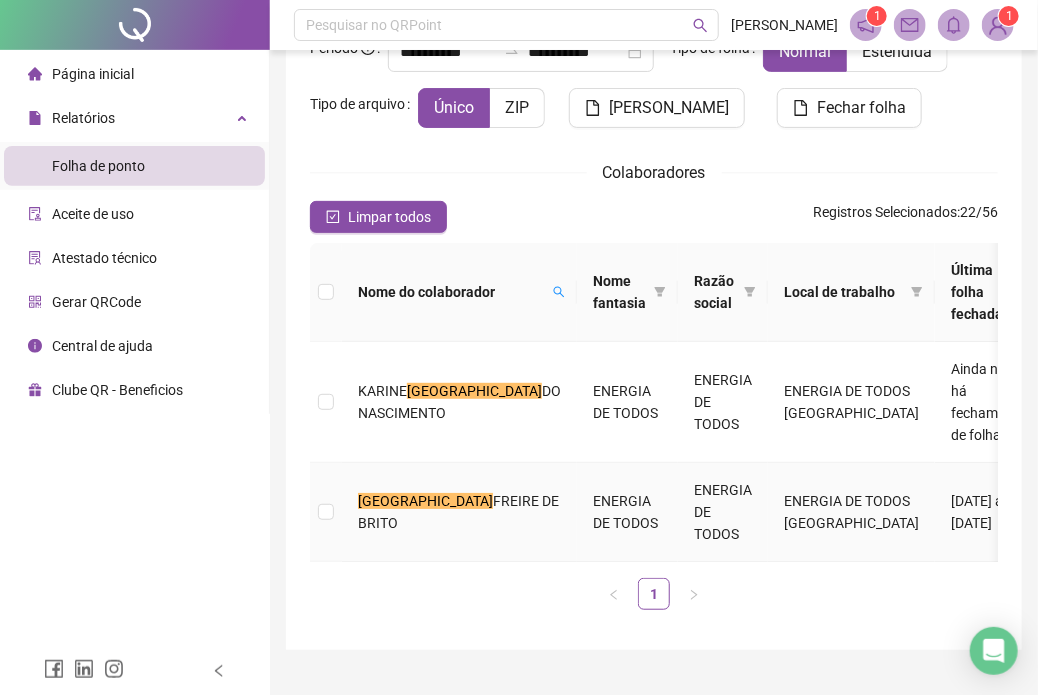 click on "[GEOGRAPHIC_DATA]" at bounding box center [425, 501] 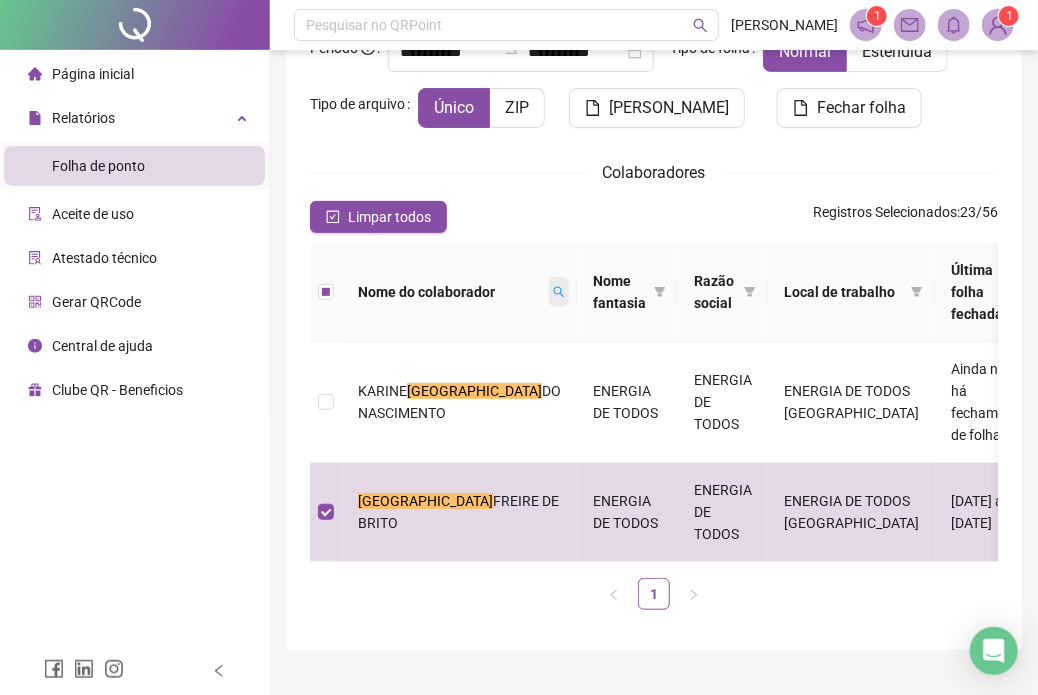 click 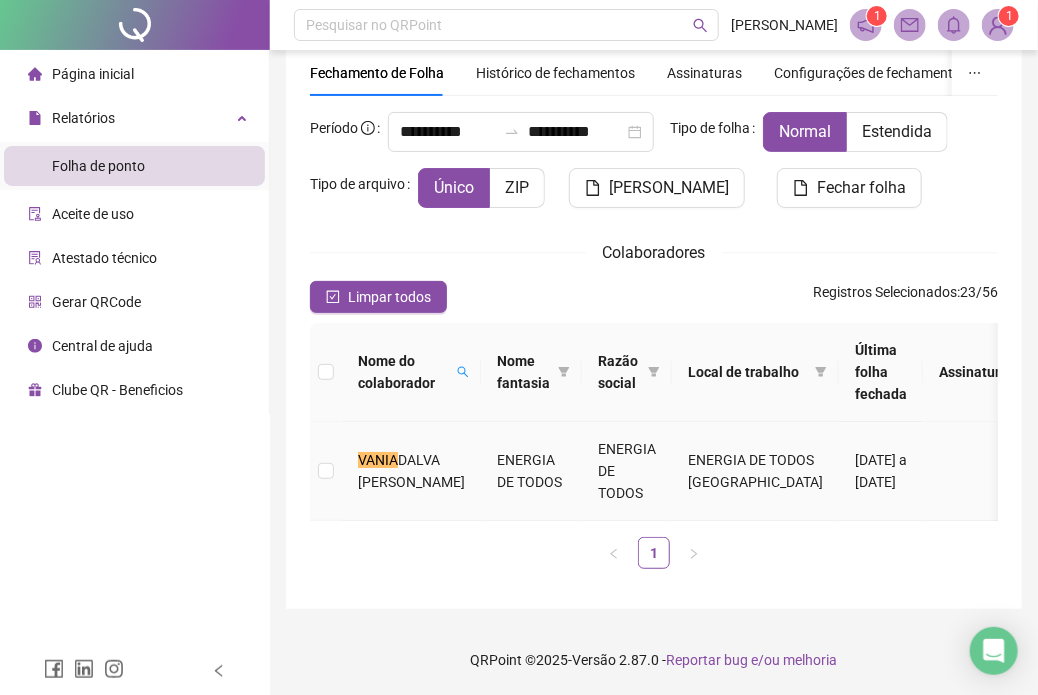 click on "[PERSON_NAME]" at bounding box center (411, 471) 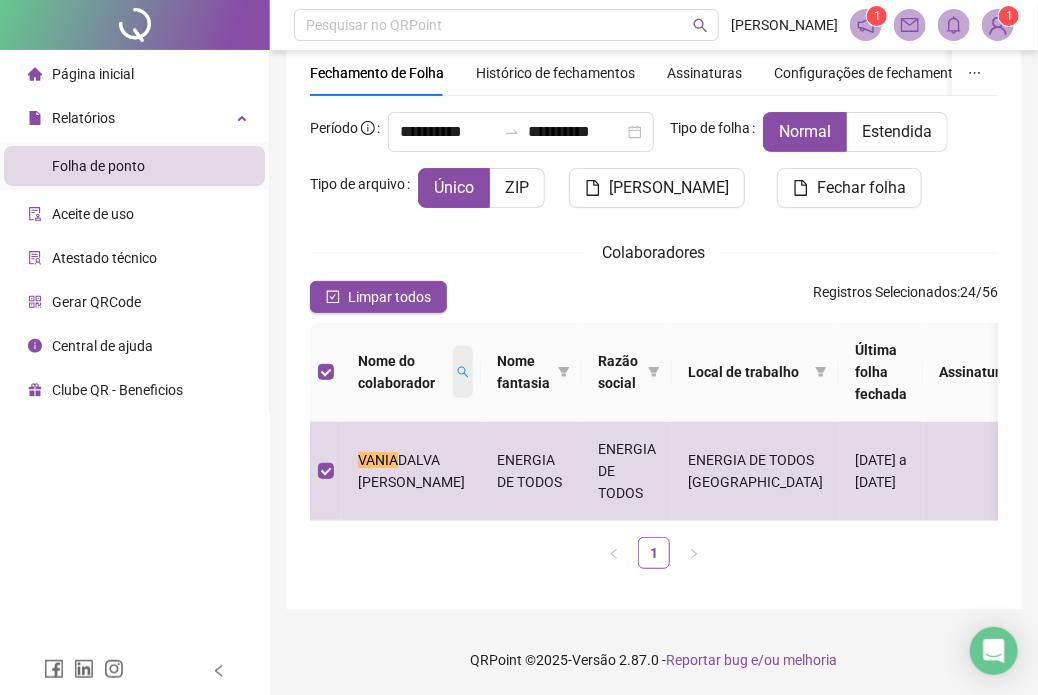 click at bounding box center [463, 372] 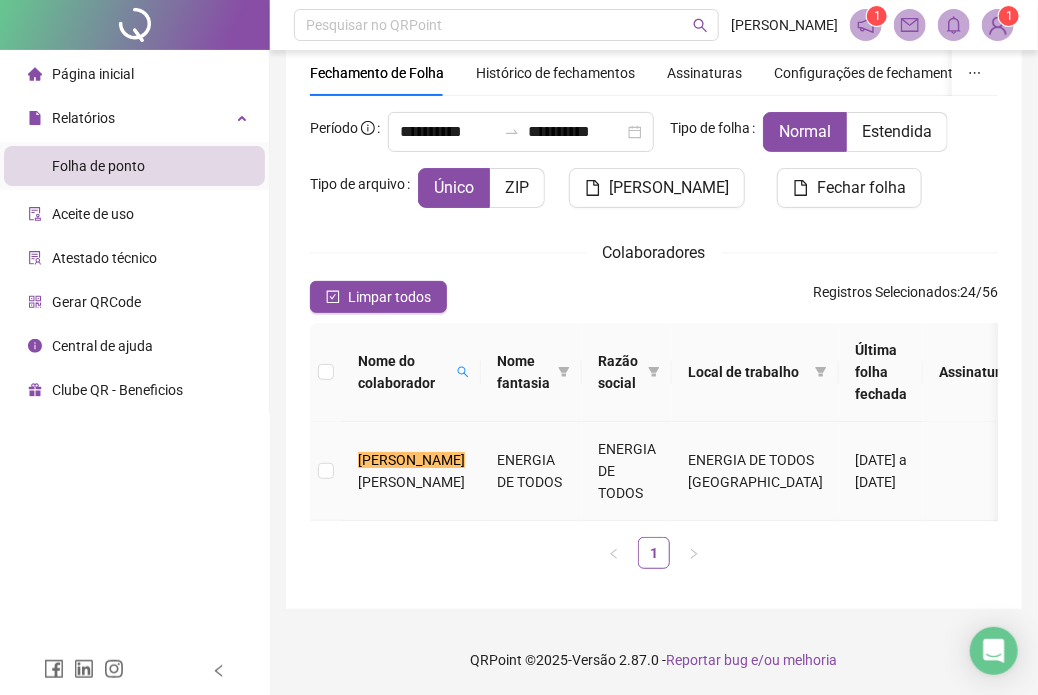 click on "[PERSON_NAME]" at bounding box center [411, 471] 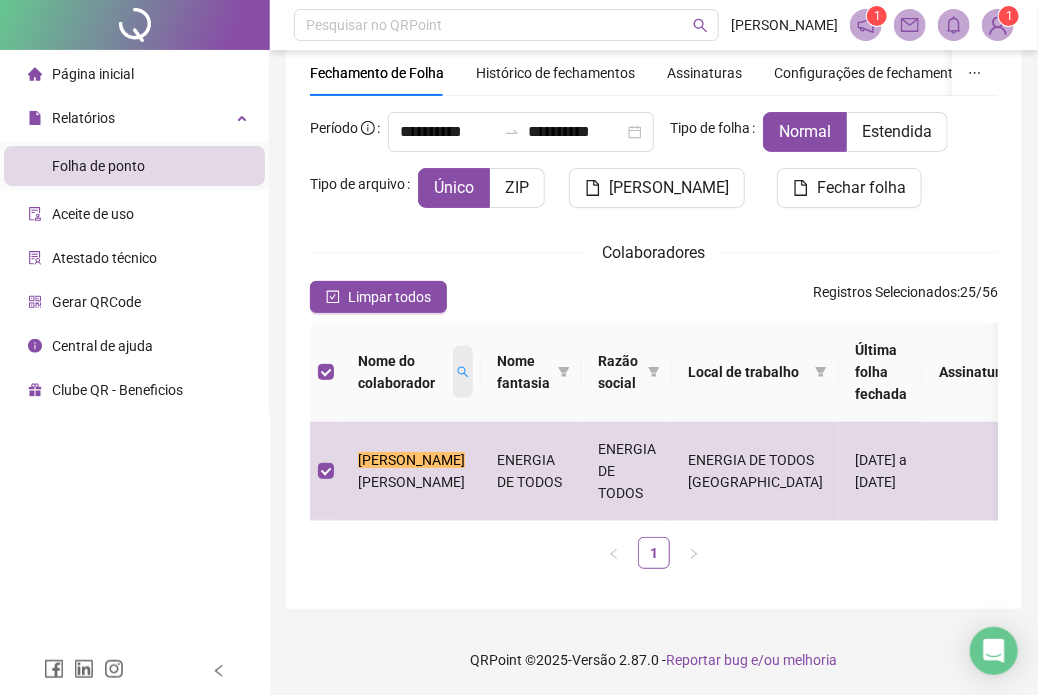 click 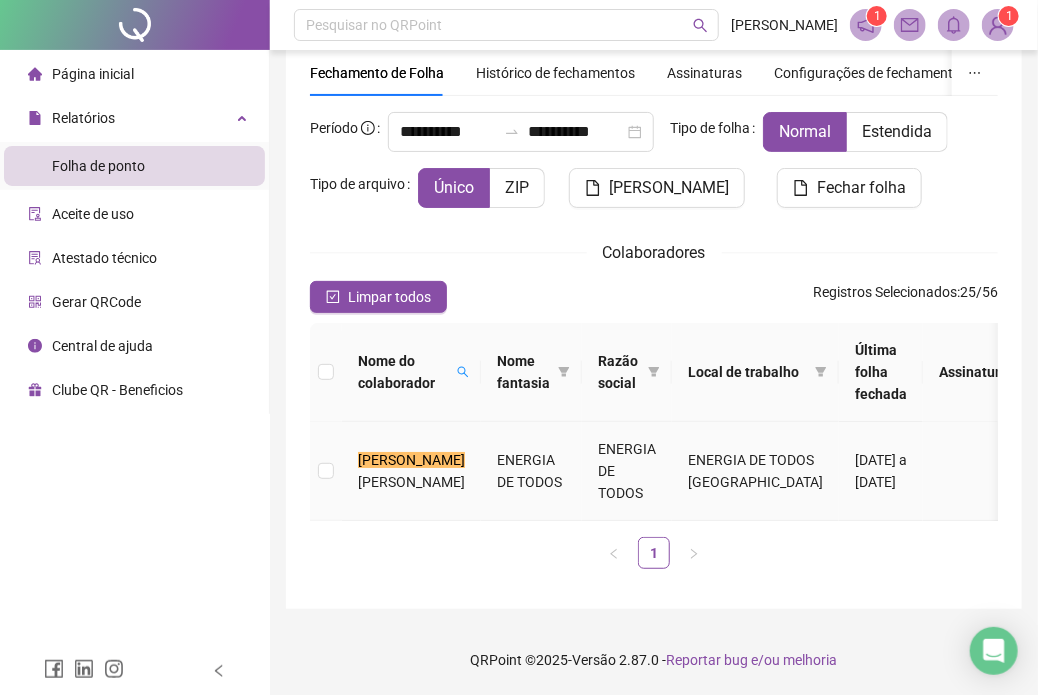 click on "ENERGIA DE TODOS" at bounding box center (531, 471) 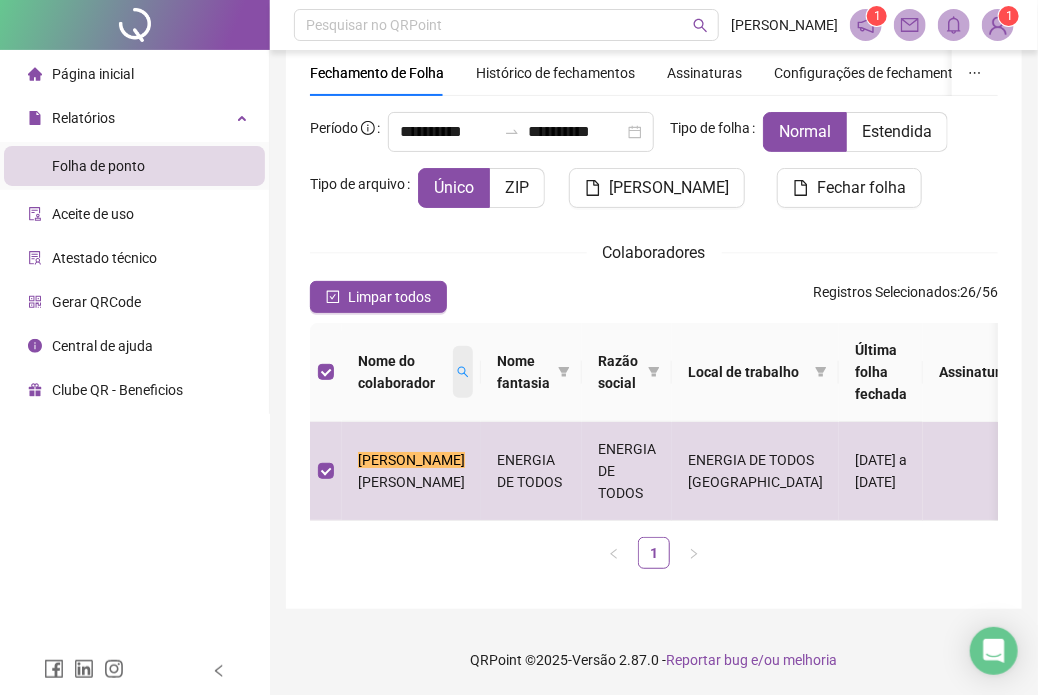 click 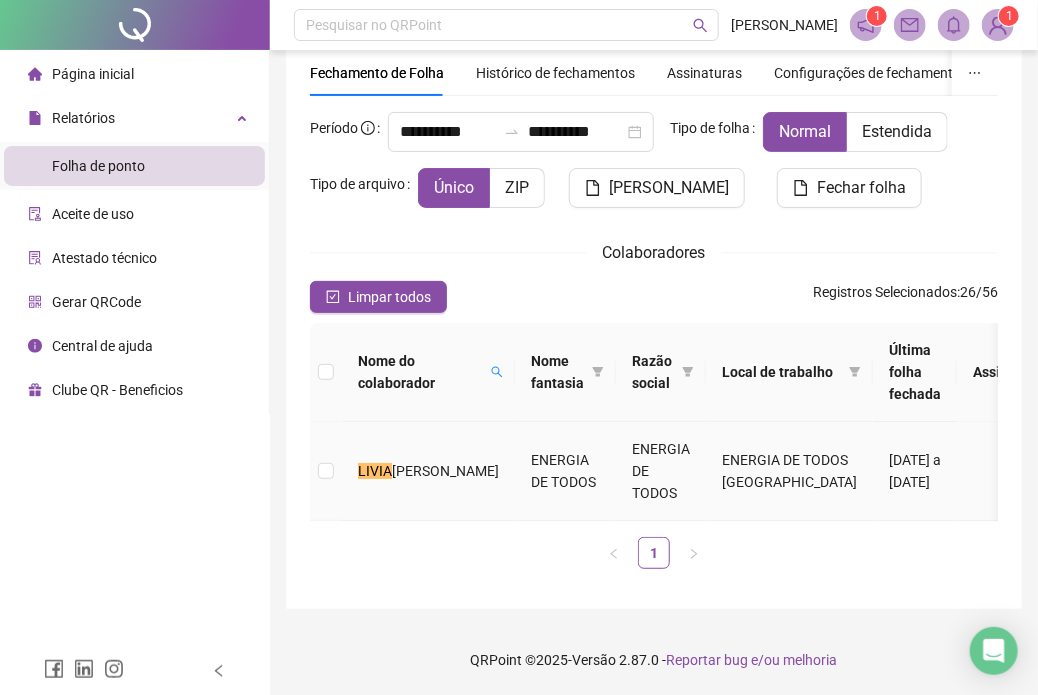 click on "[PERSON_NAME]" at bounding box center (445, 471) 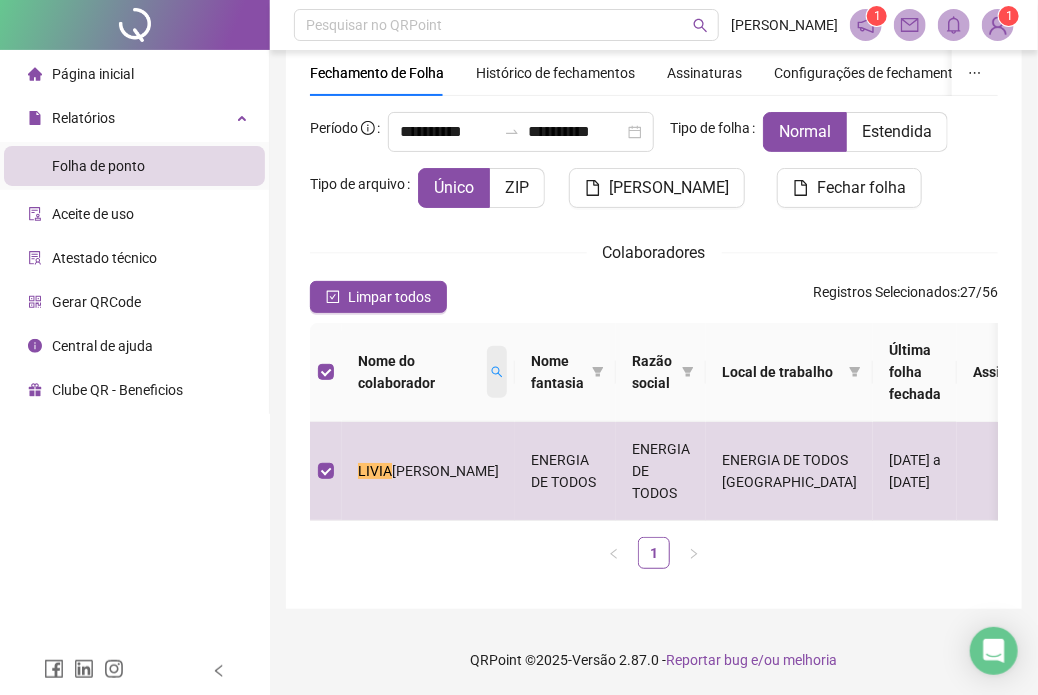 click at bounding box center (497, 372) 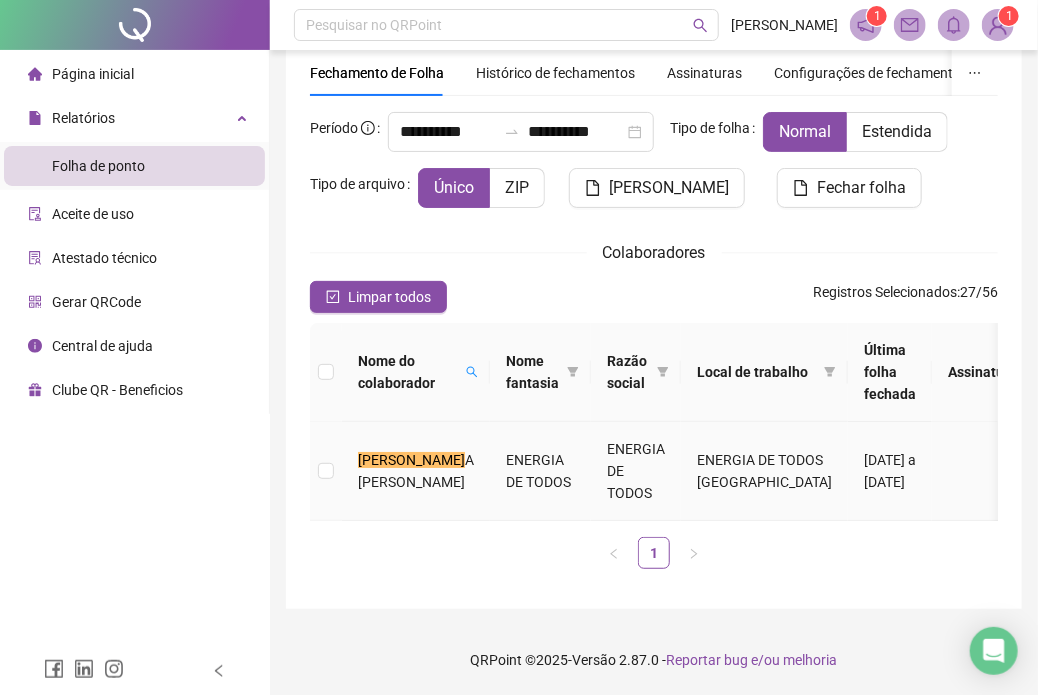 click on "[PERSON_NAME]" at bounding box center (416, 471) 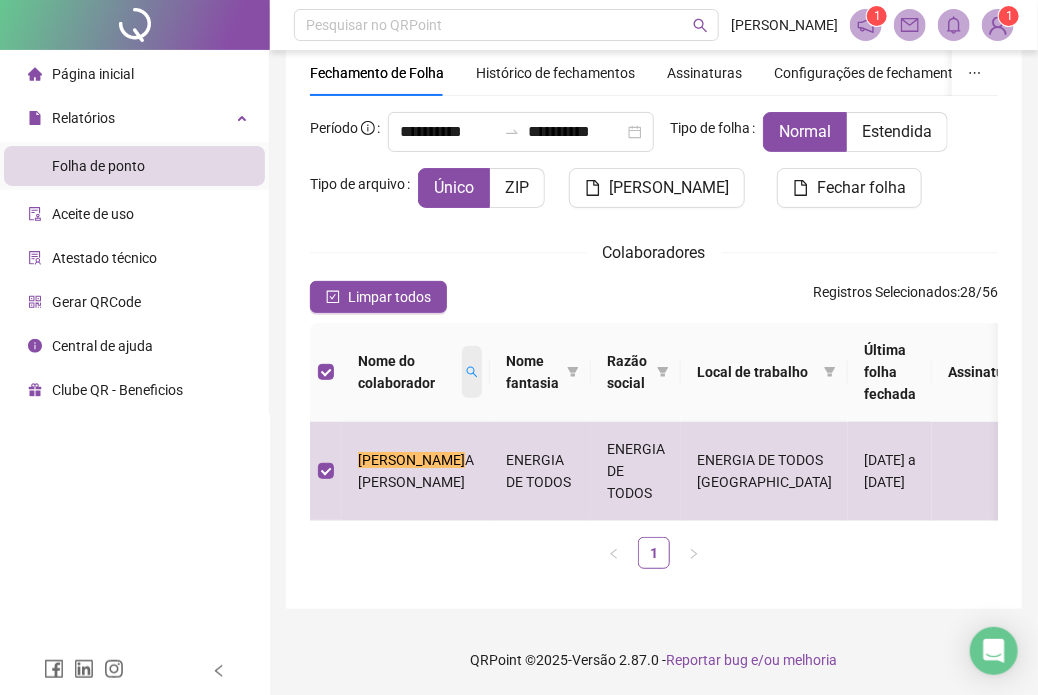 click at bounding box center (472, 372) 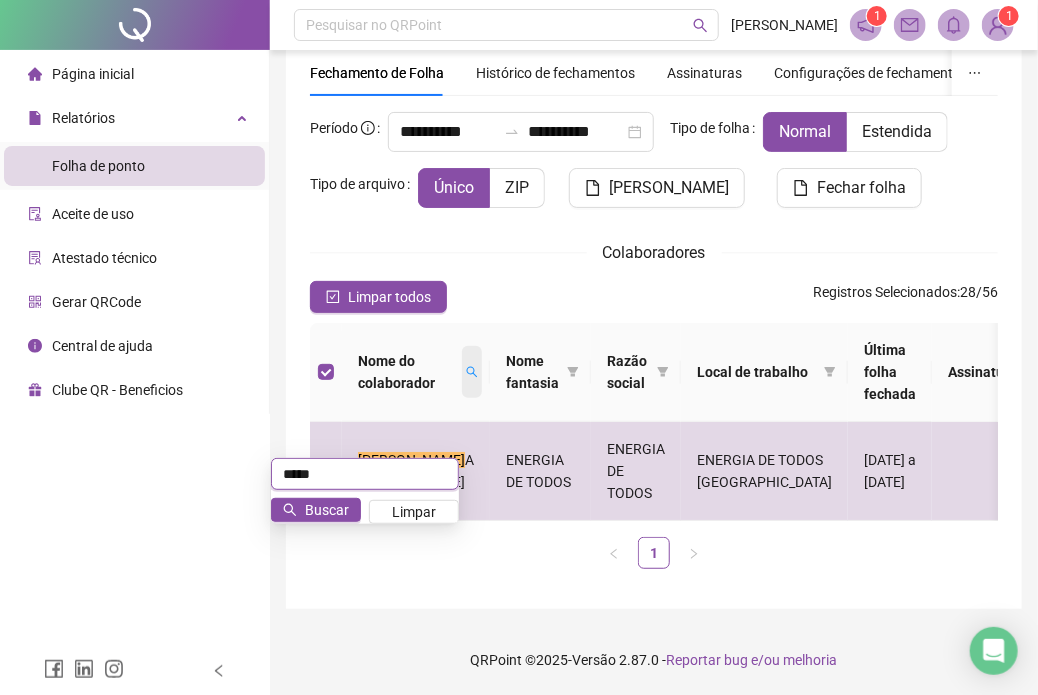 type on "*****" 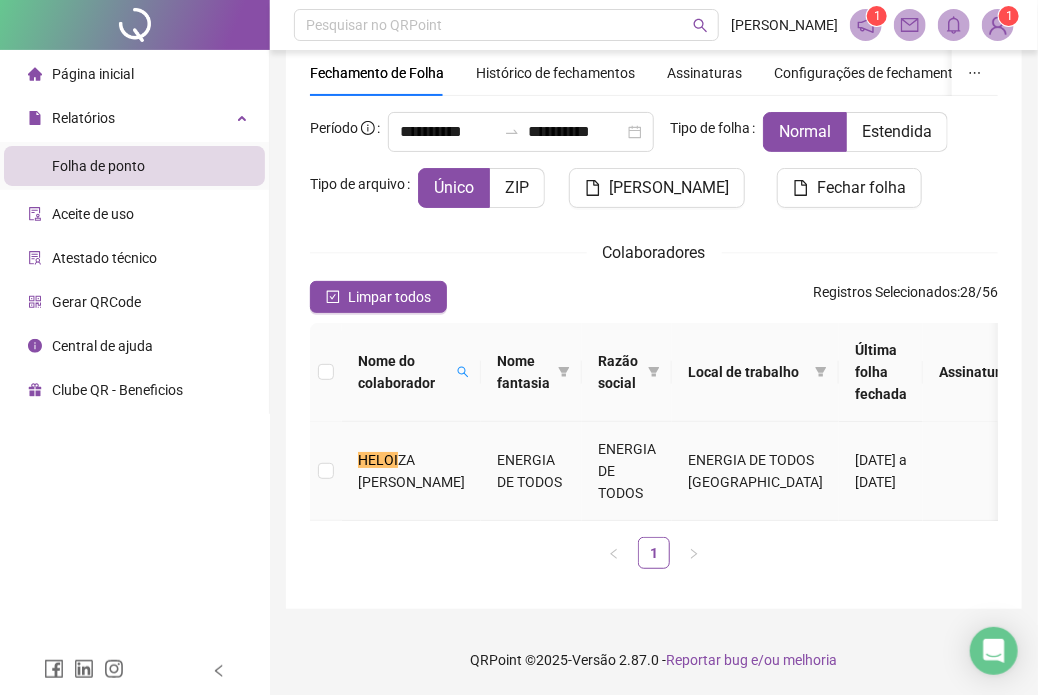 click on "ZA [PERSON_NAME]" at bounding box center (411, 471) 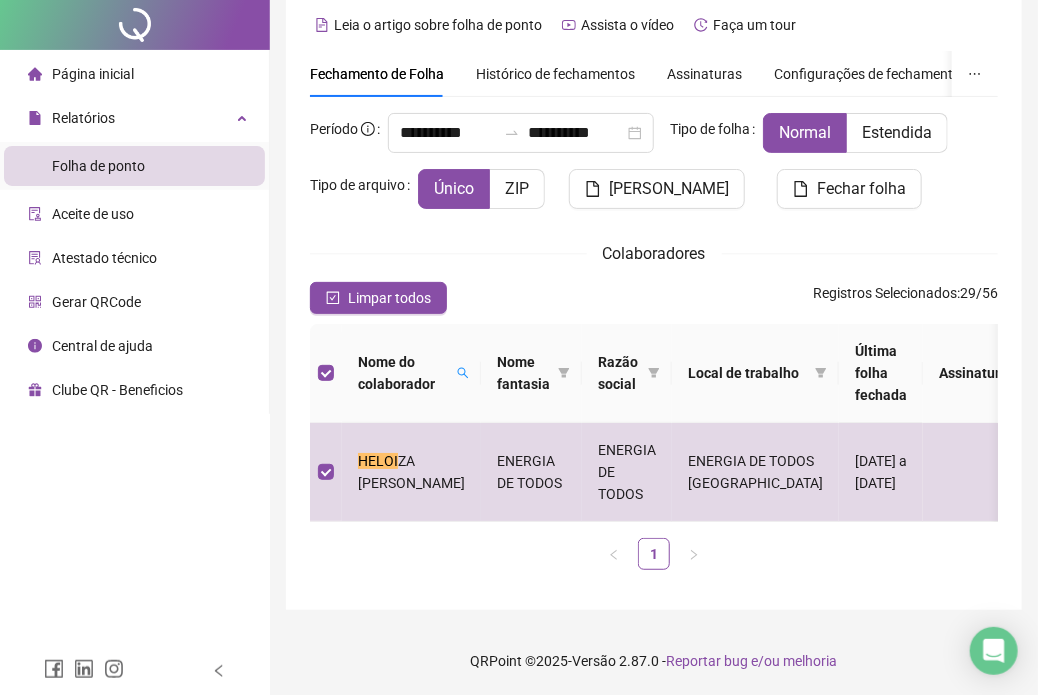 scroll, scrollTop: 0, scrollLeft: 0, axis: both 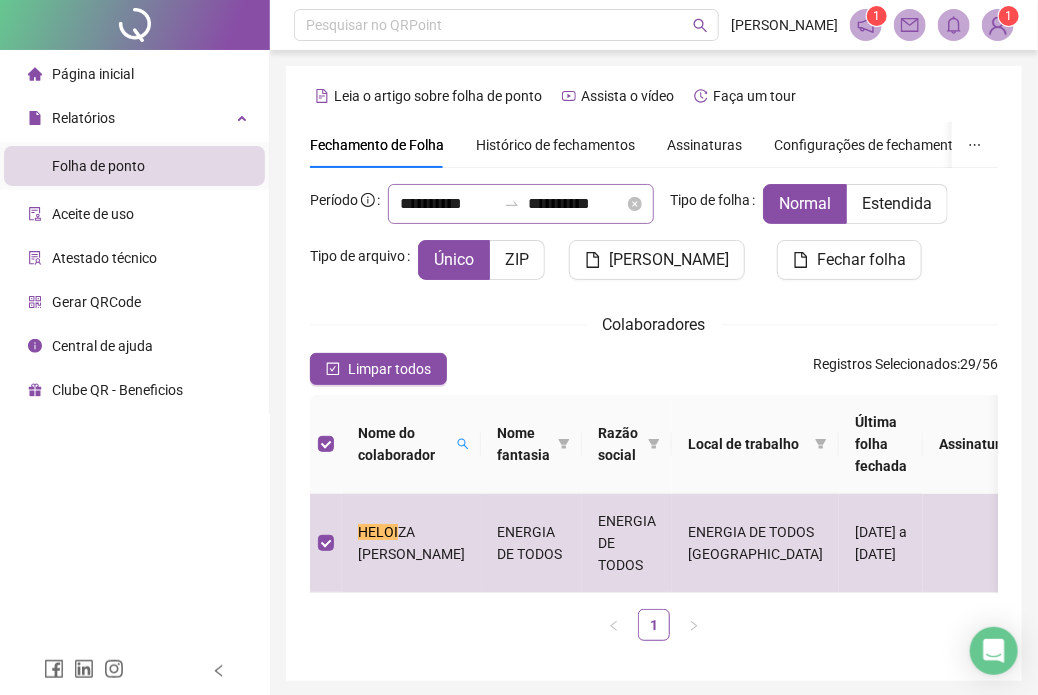 click on "**********" at bounding box center [521, 204] 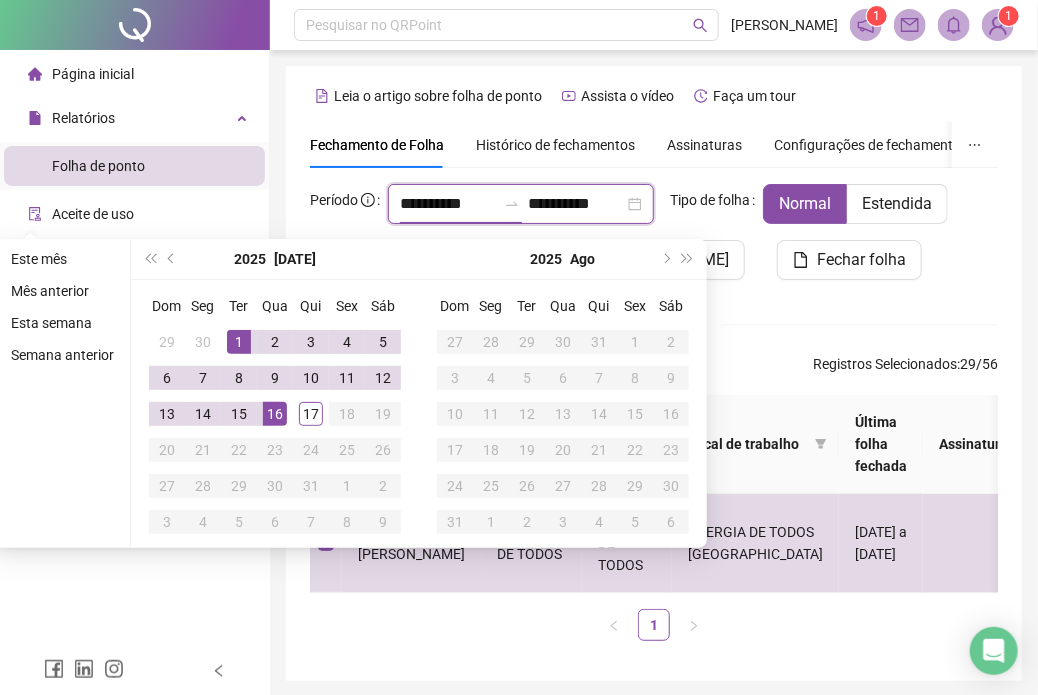 type on "**********" 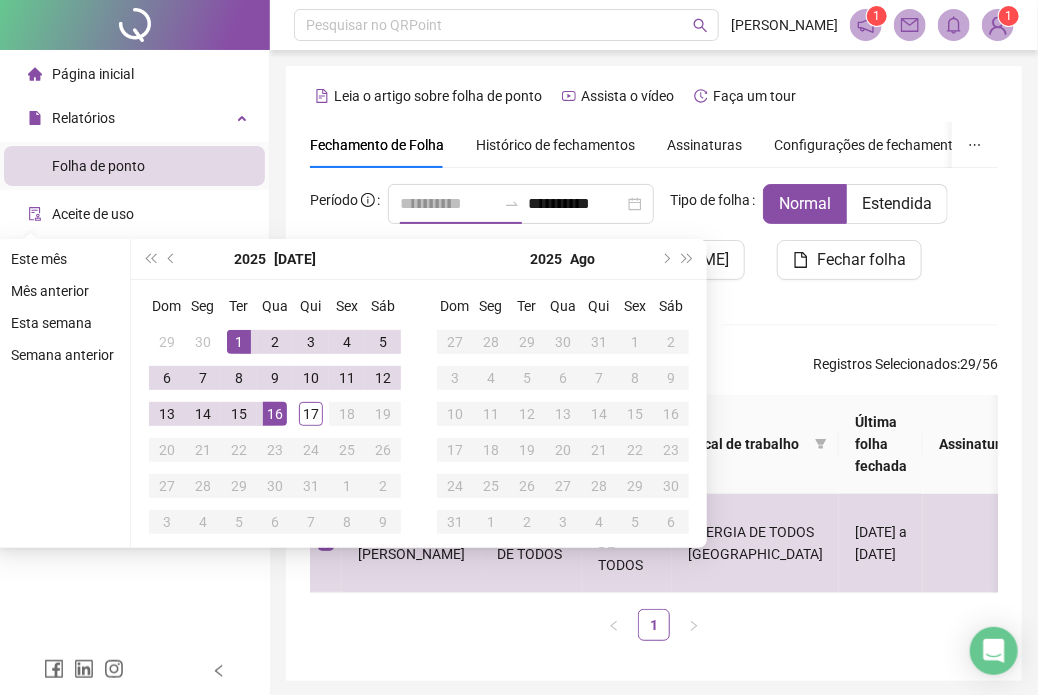 click on "1" at bounding box center (239, 342) 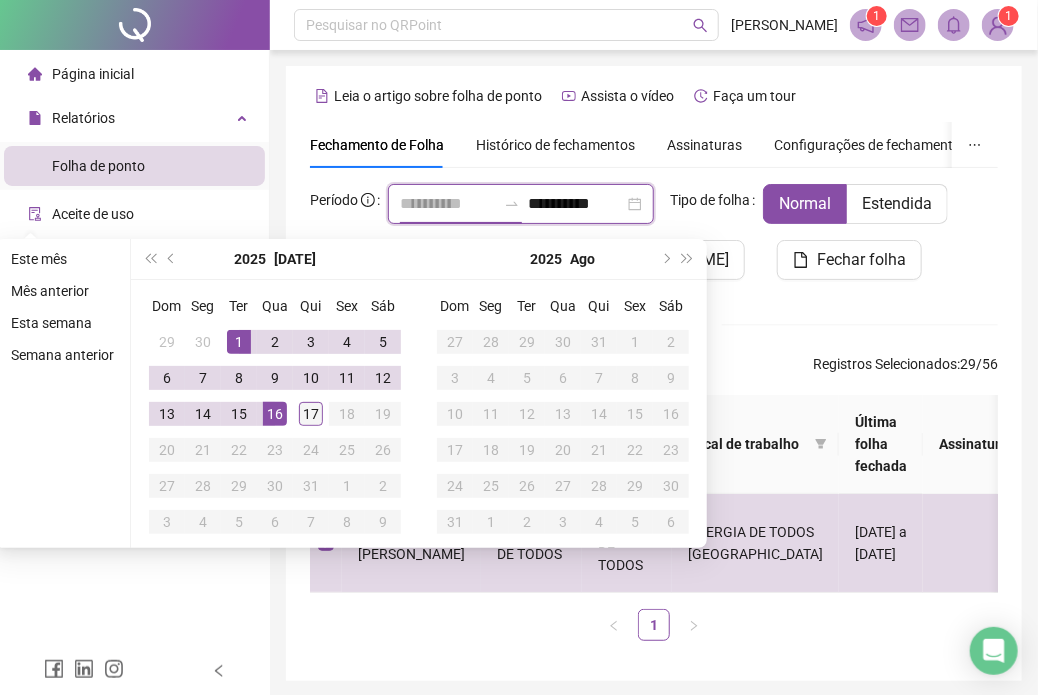 type on "**********" 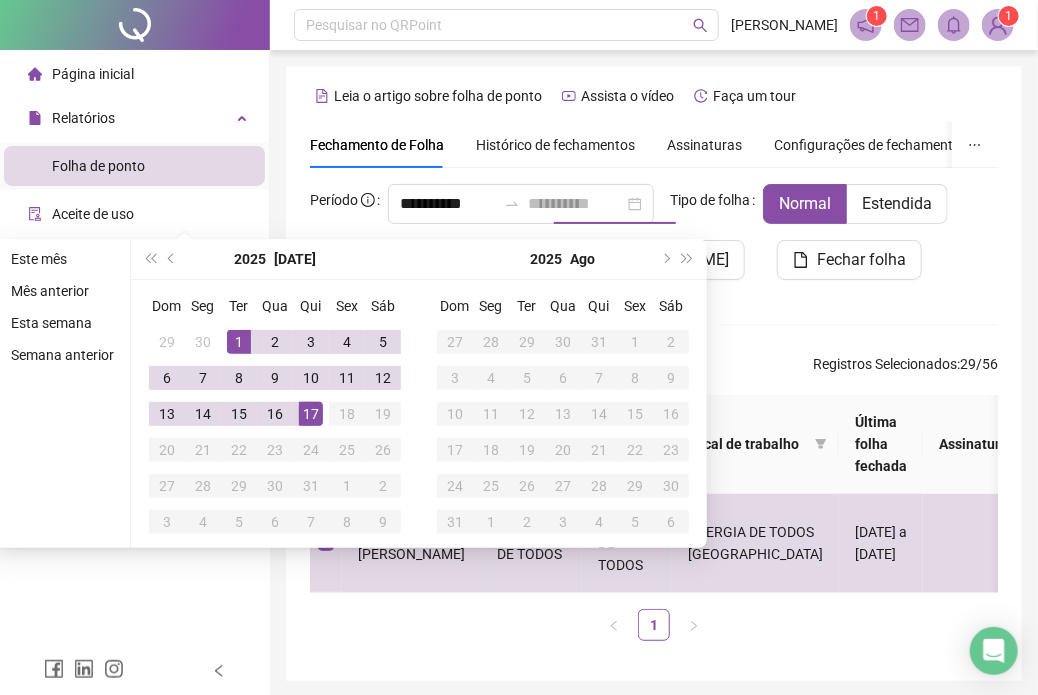 click on "17" at bounding box center [311, 414] 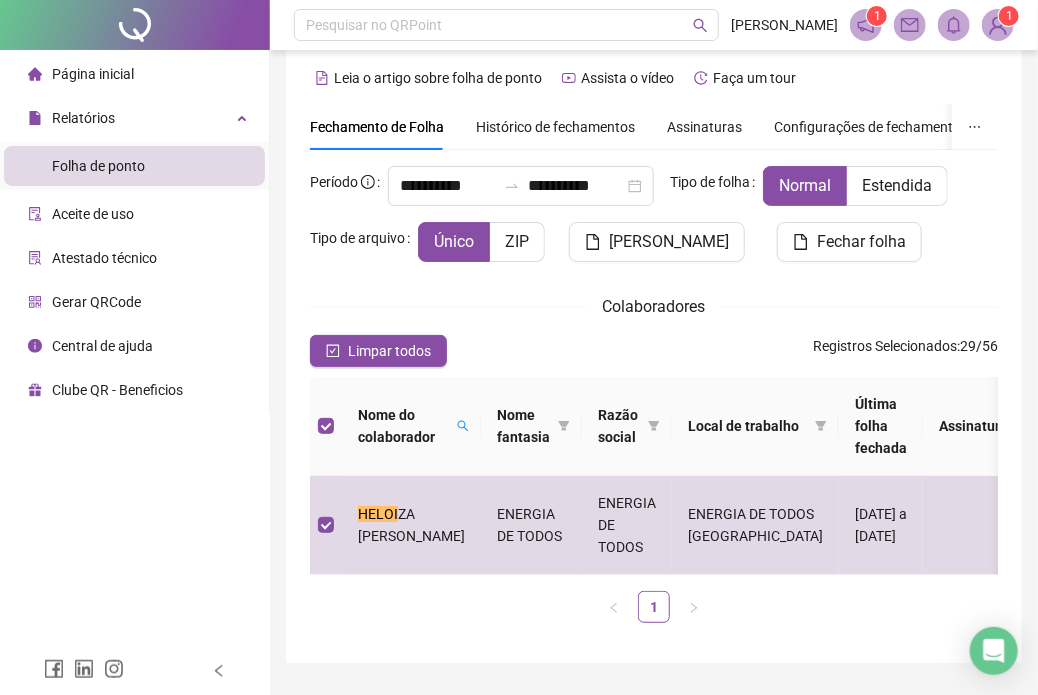 scroll, scrollTop: 0, scrollLeft: 0, axis: both 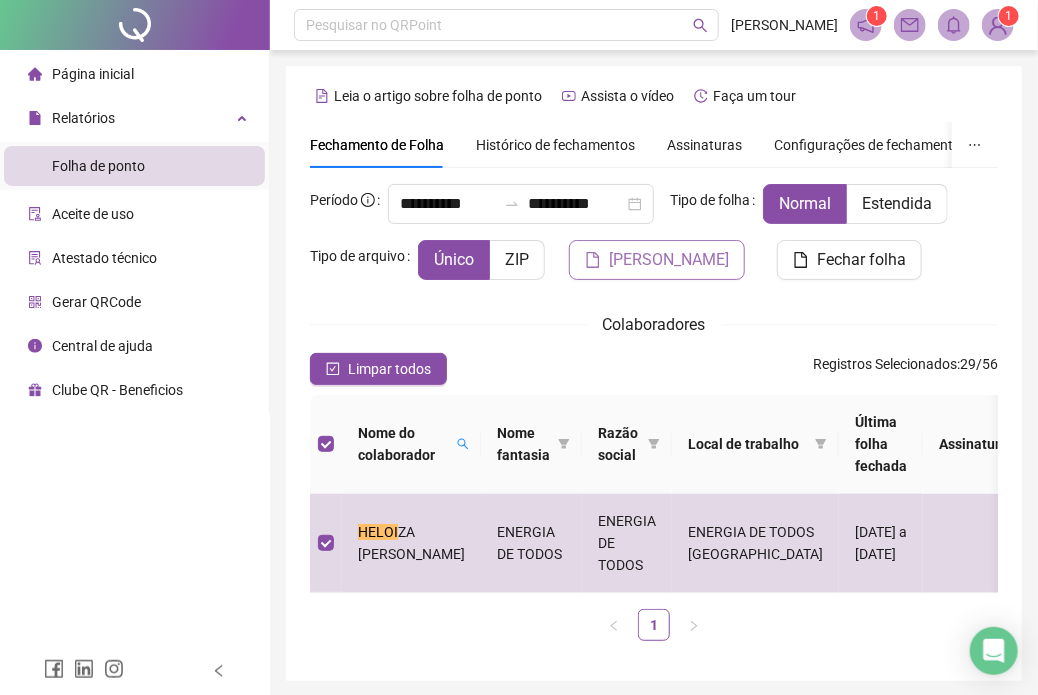 click on "[PERSON_NAME]" at bounding box center (669, 260) 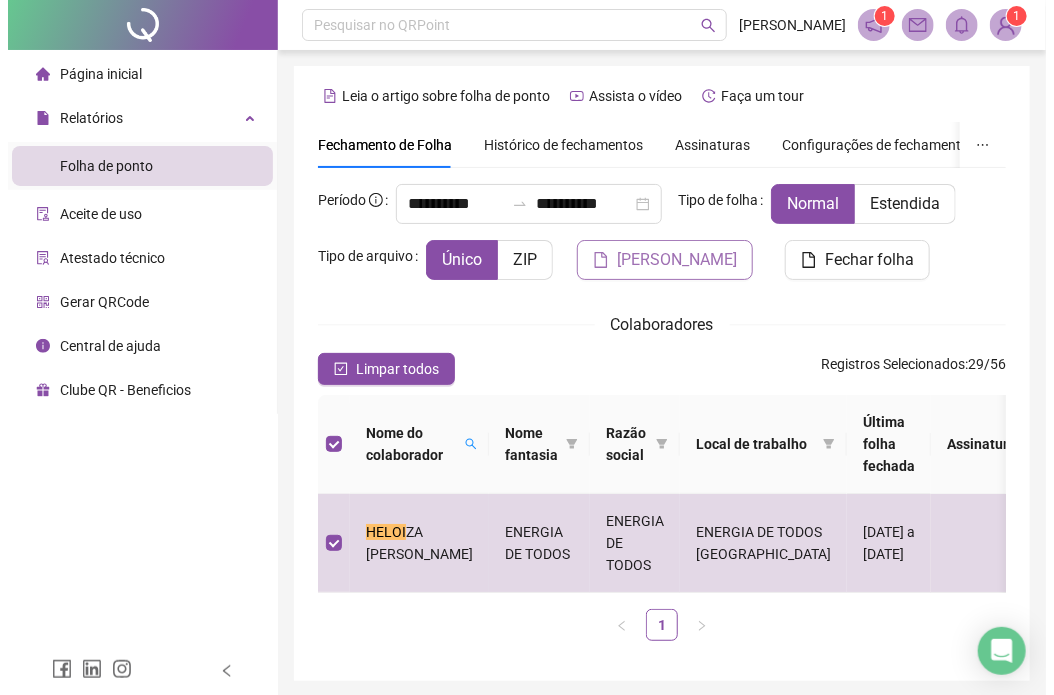 scroll, scrollTop: 152, scrollLeft: 0, axis: vertical 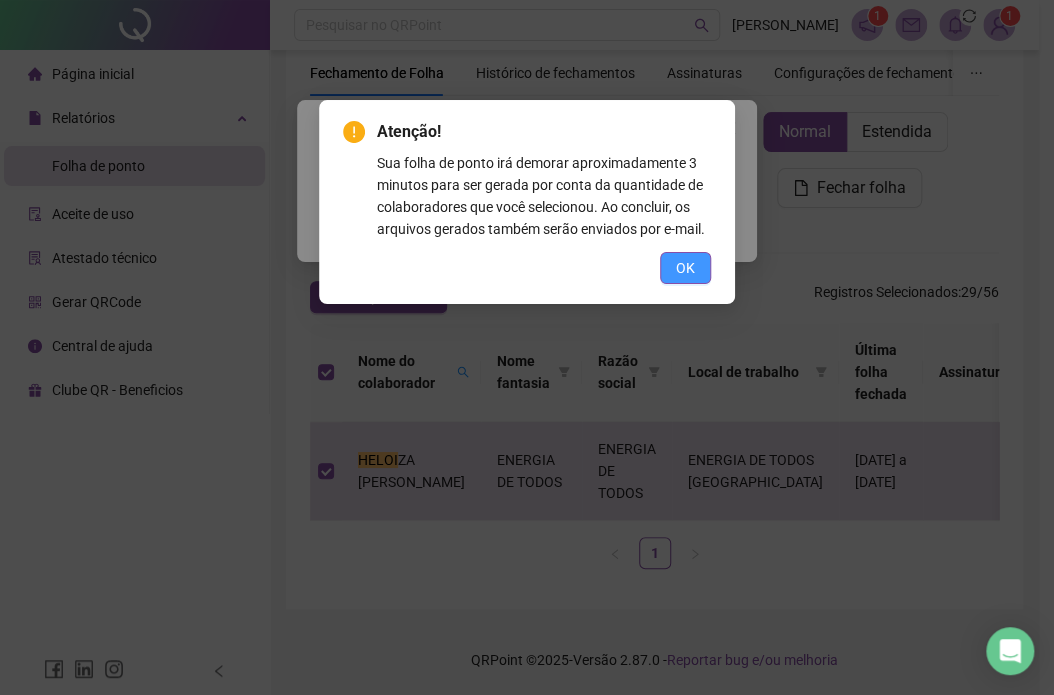 click on "OK" at bounding box center [685, 268] 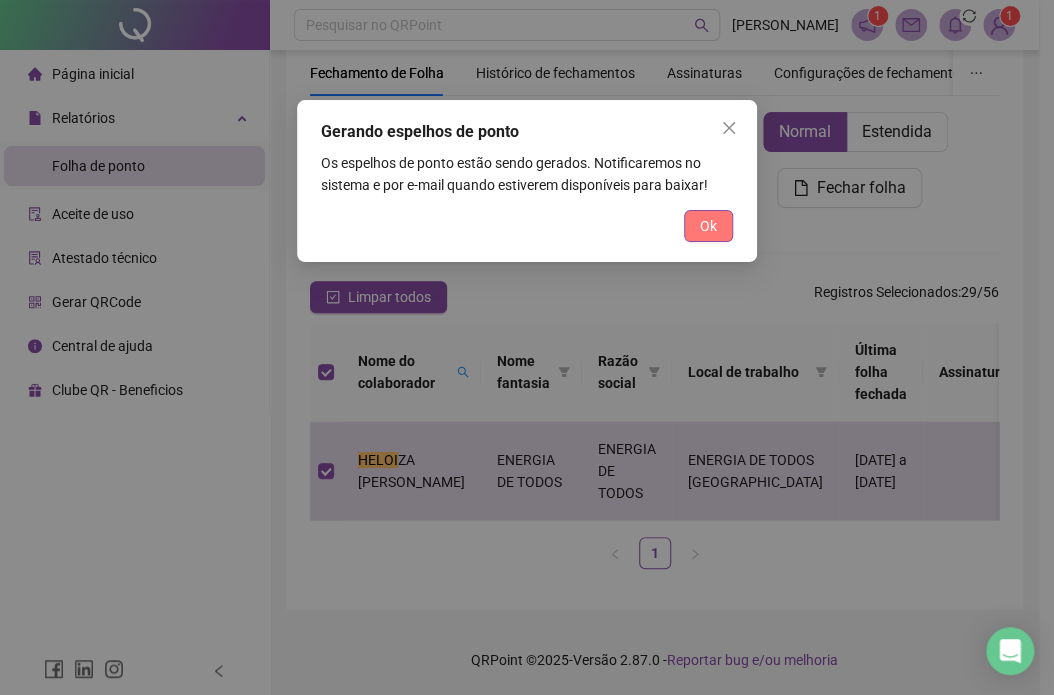 click on "Ok" at bounding box center (708, 226) 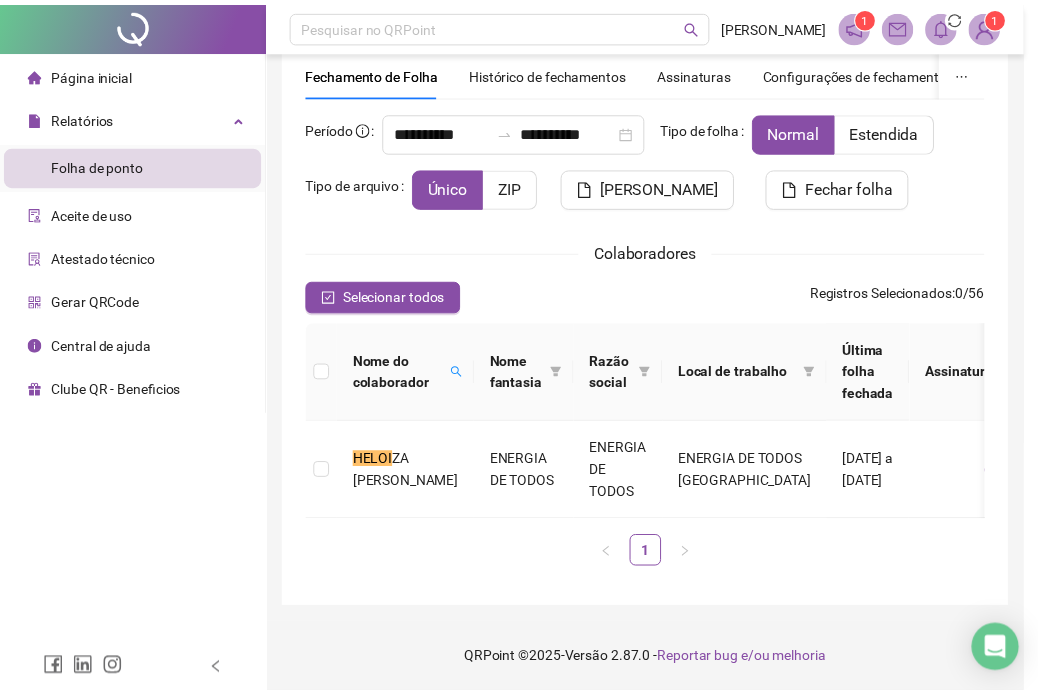 scroll, scrollTop: 108, scrollLeft: 0, axis: vertical 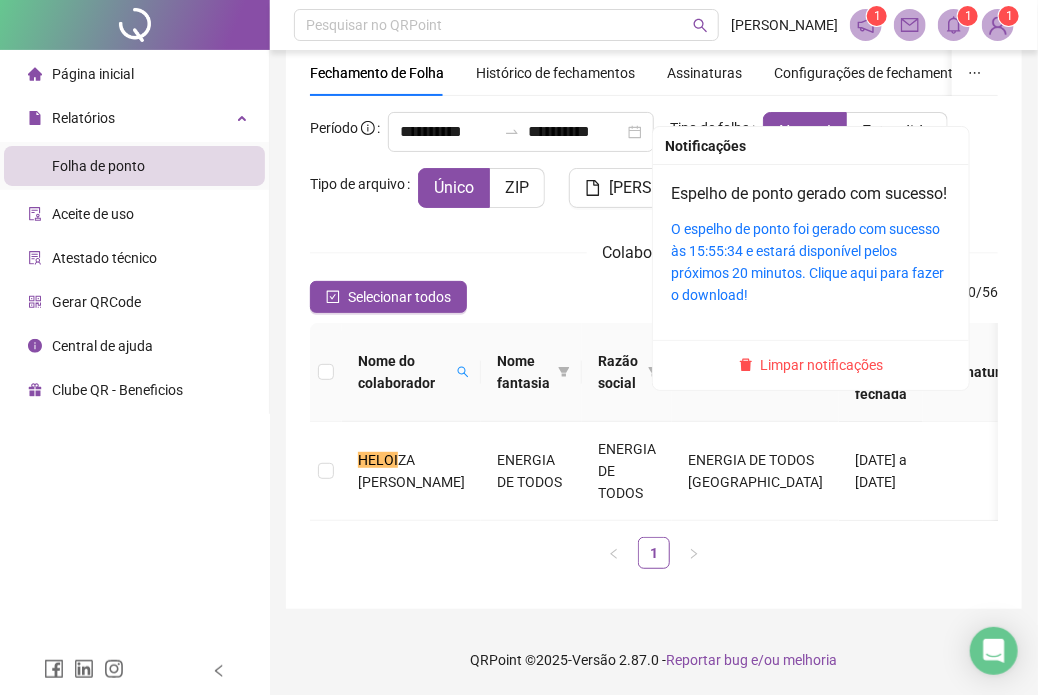 click at bounding box center (954, 25) 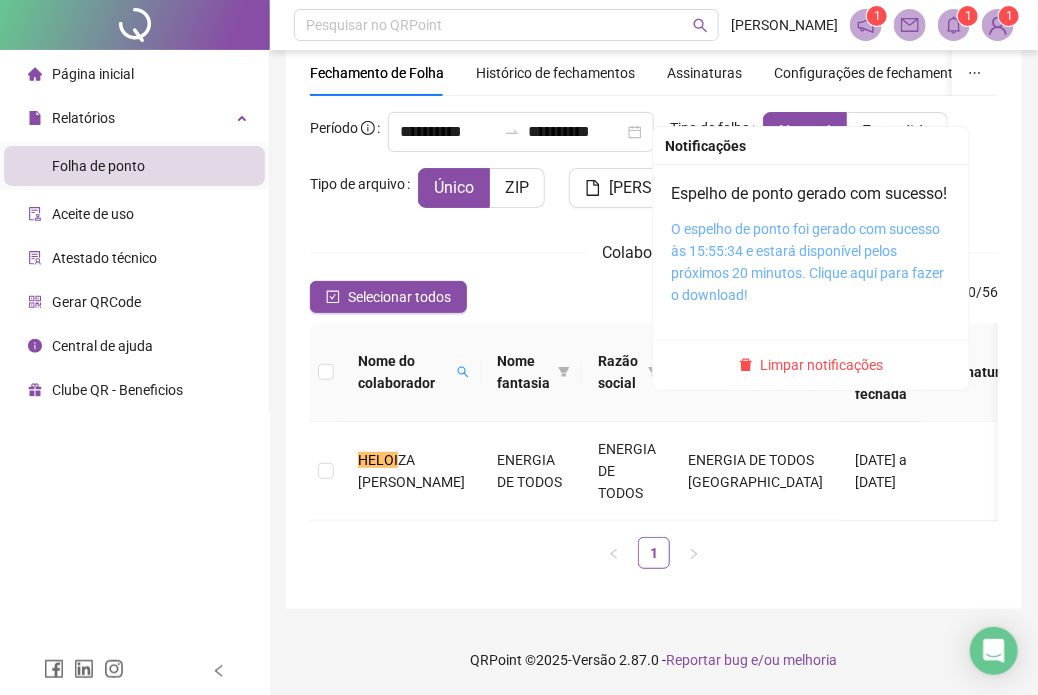 click on "O espelho de ponto foi gerado com sucesso às 15:55:34 e estará disponível pelos próximos 20 minutos.
Clique aqui para fazer o download!" at bounding box center (807, 262) 